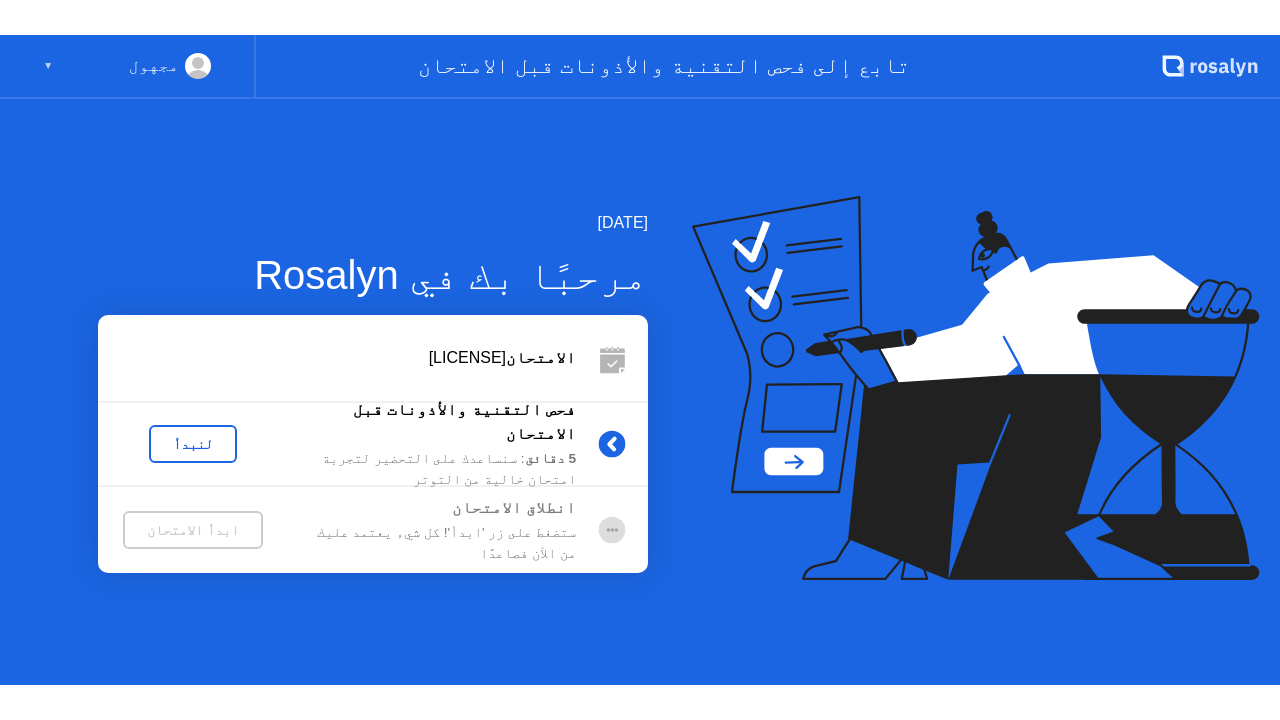 scroll, scrollTop: 0, scrollLeft: 0, axis: both 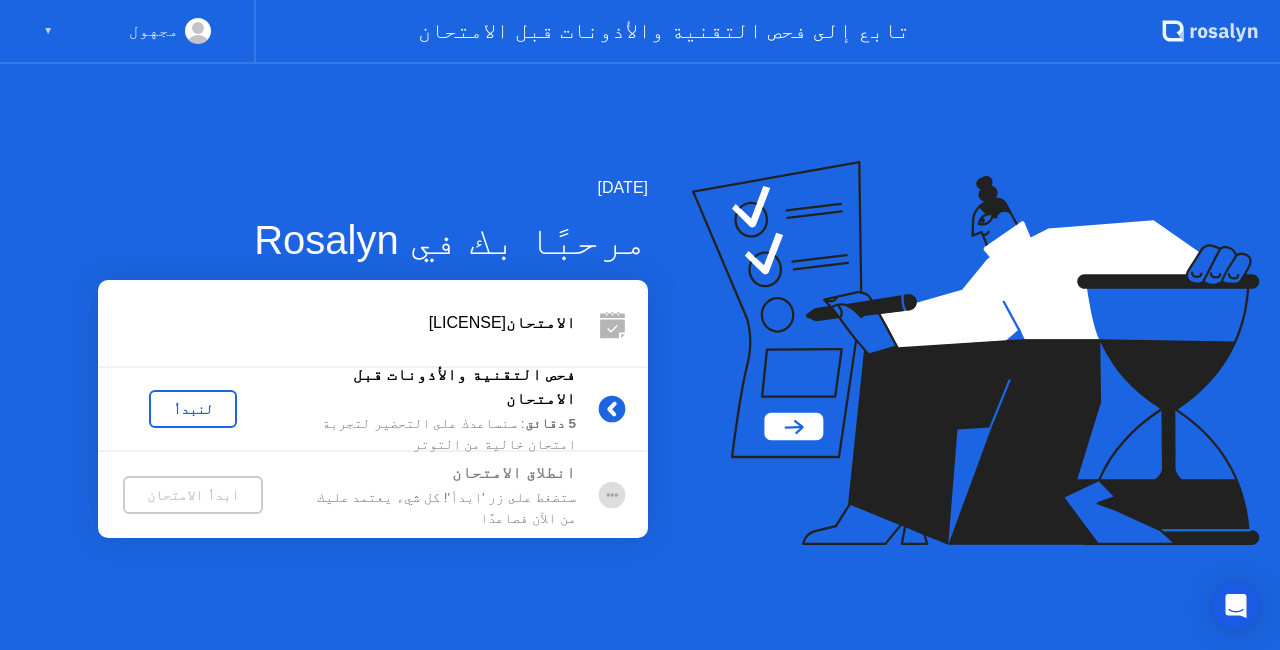 click on "لنبدأ" 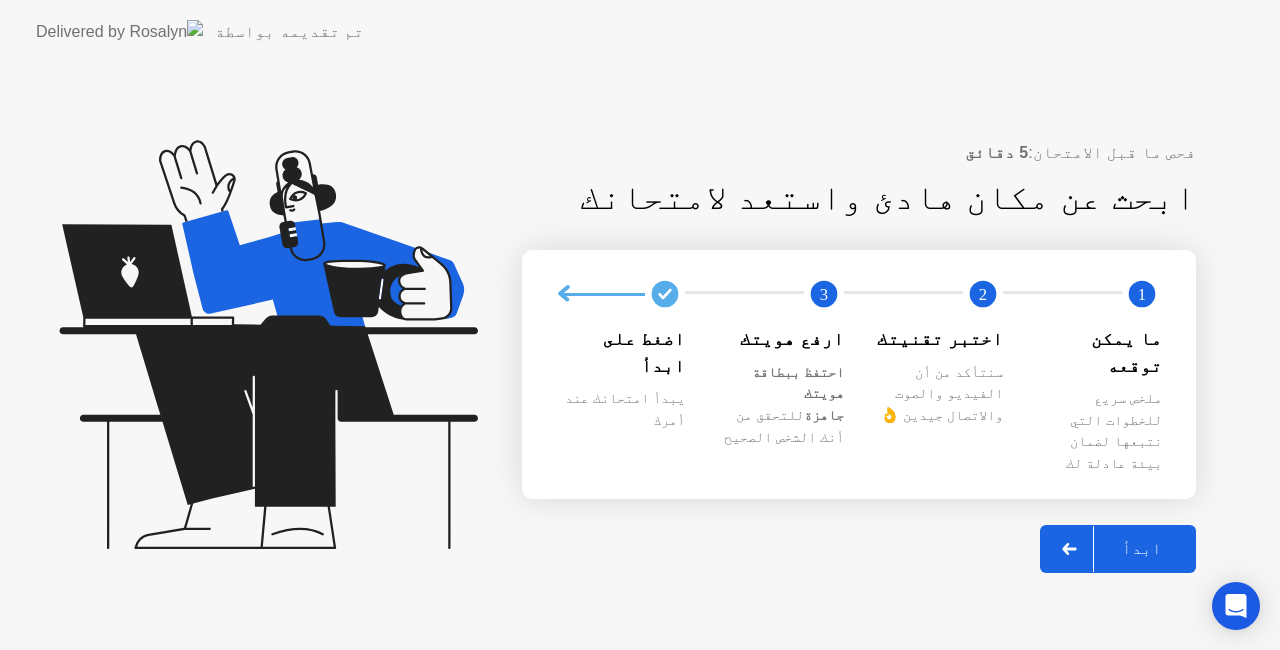 click on "ابدأ" 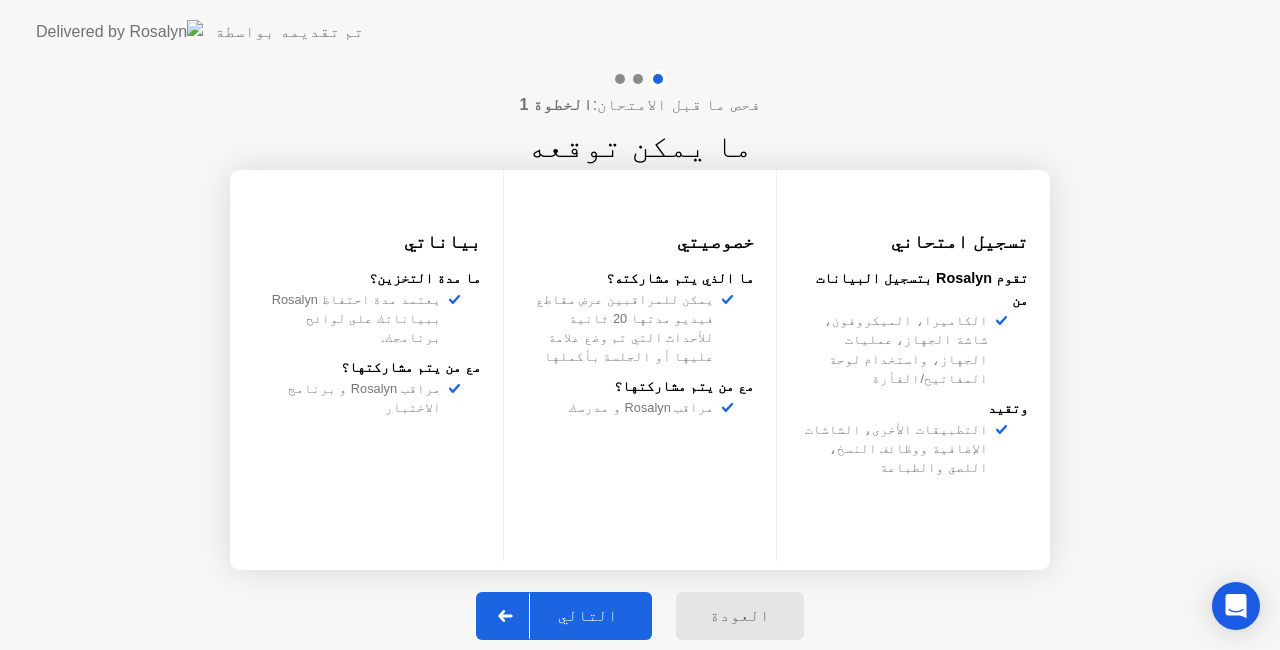 click on "التالي" 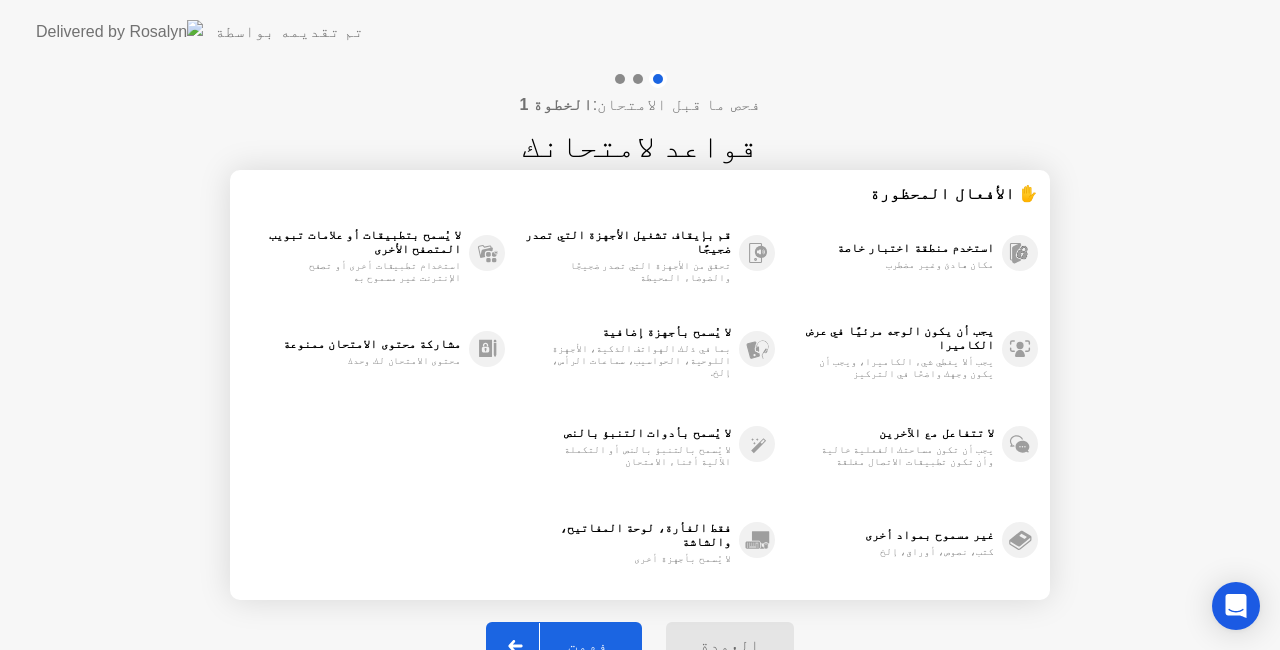 click on "فهمت" 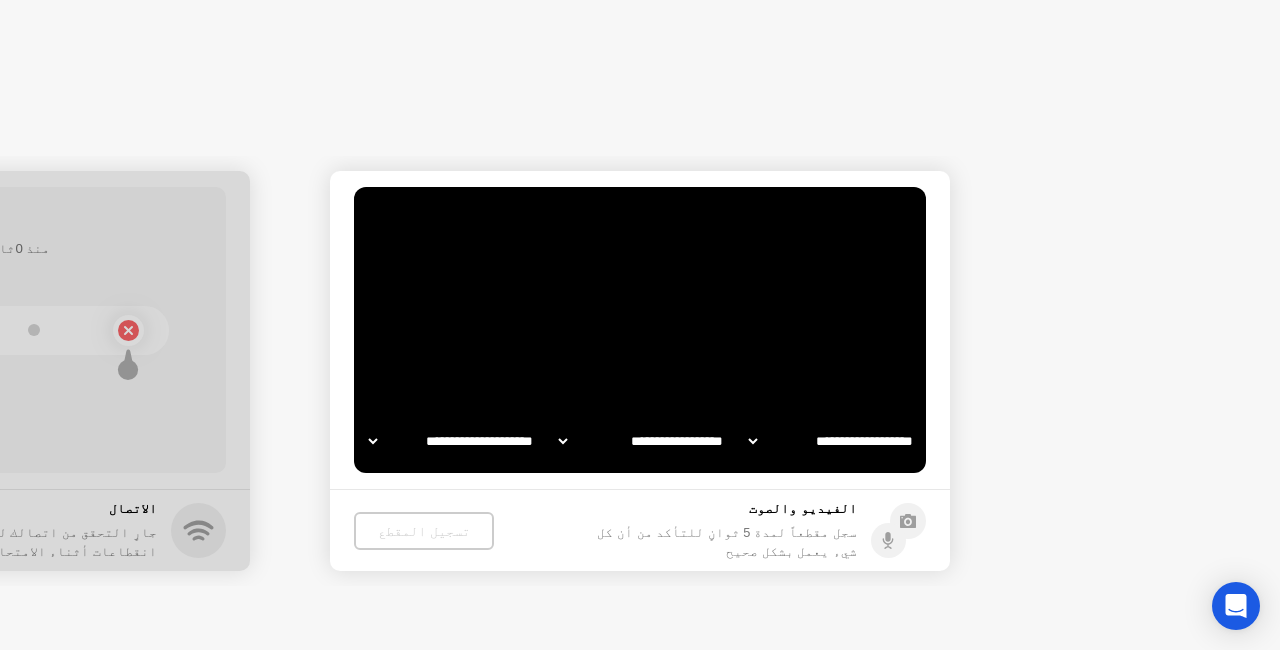 select on "**********" 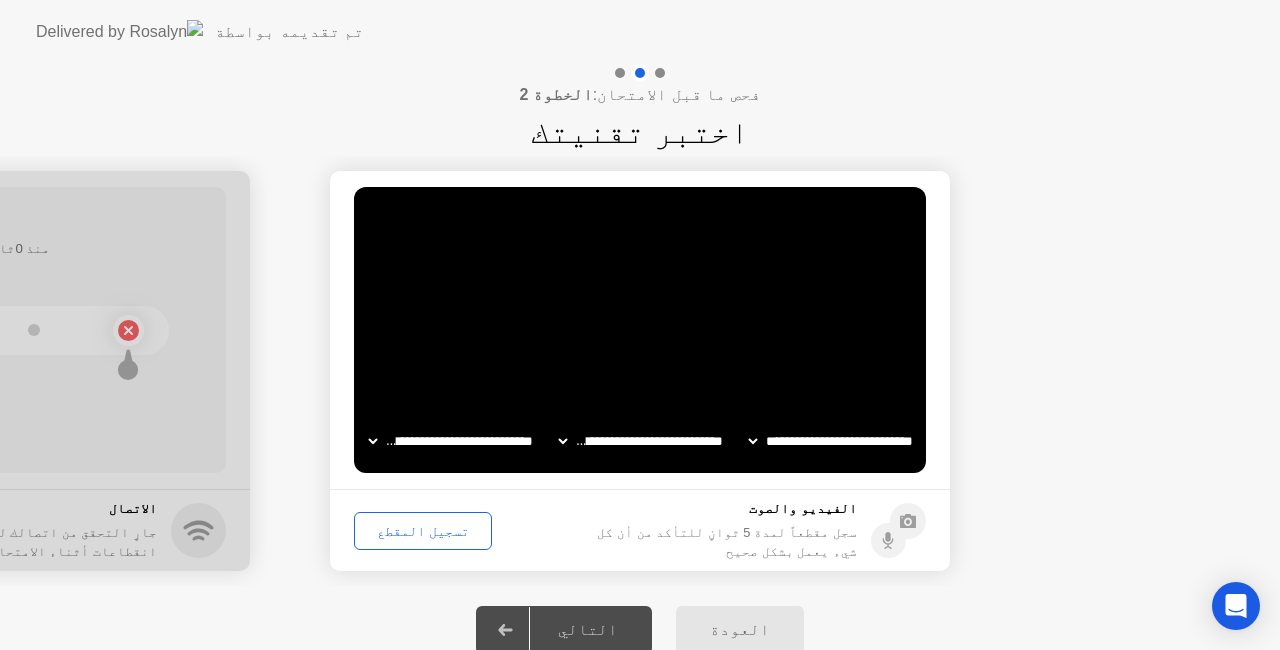 click on "تسجيل المقطع" 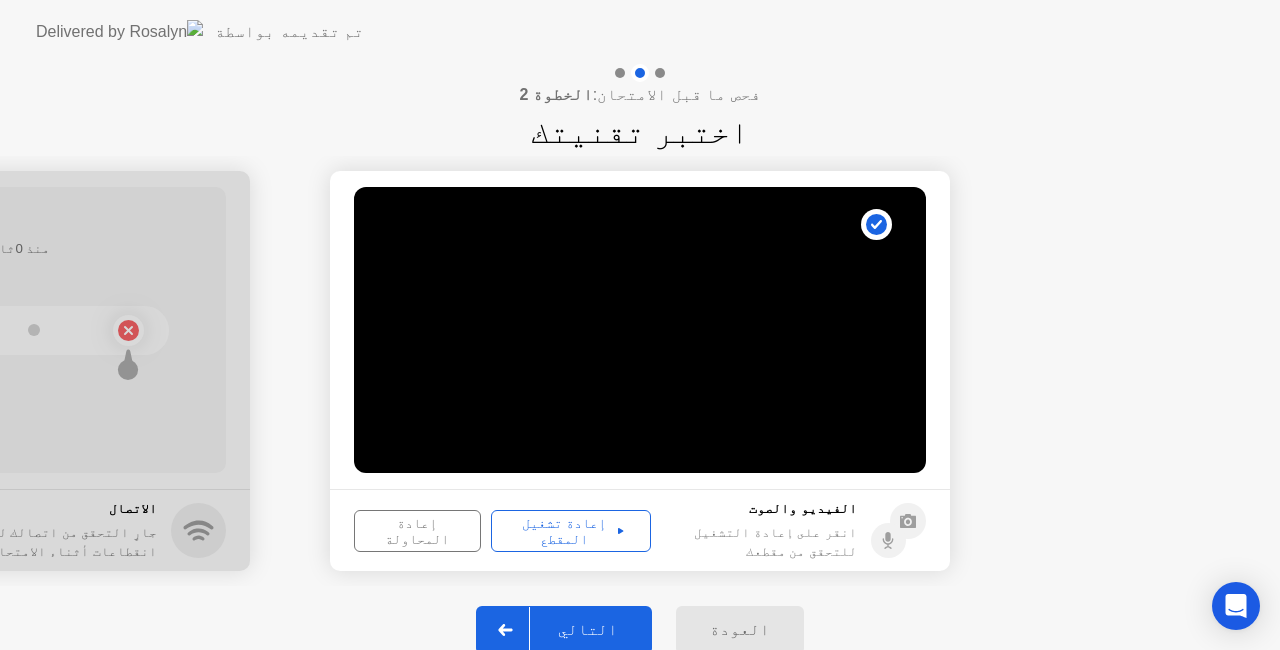 click on "إعادة تشغيل المقطع" 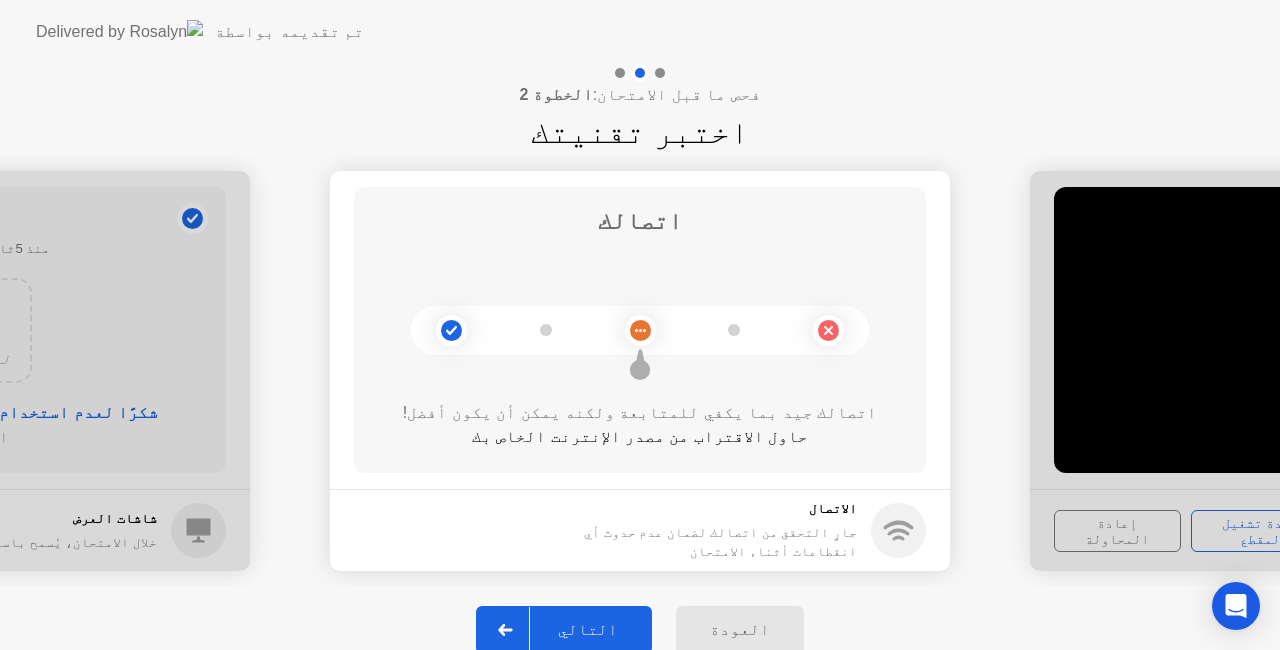 click on "التالي" 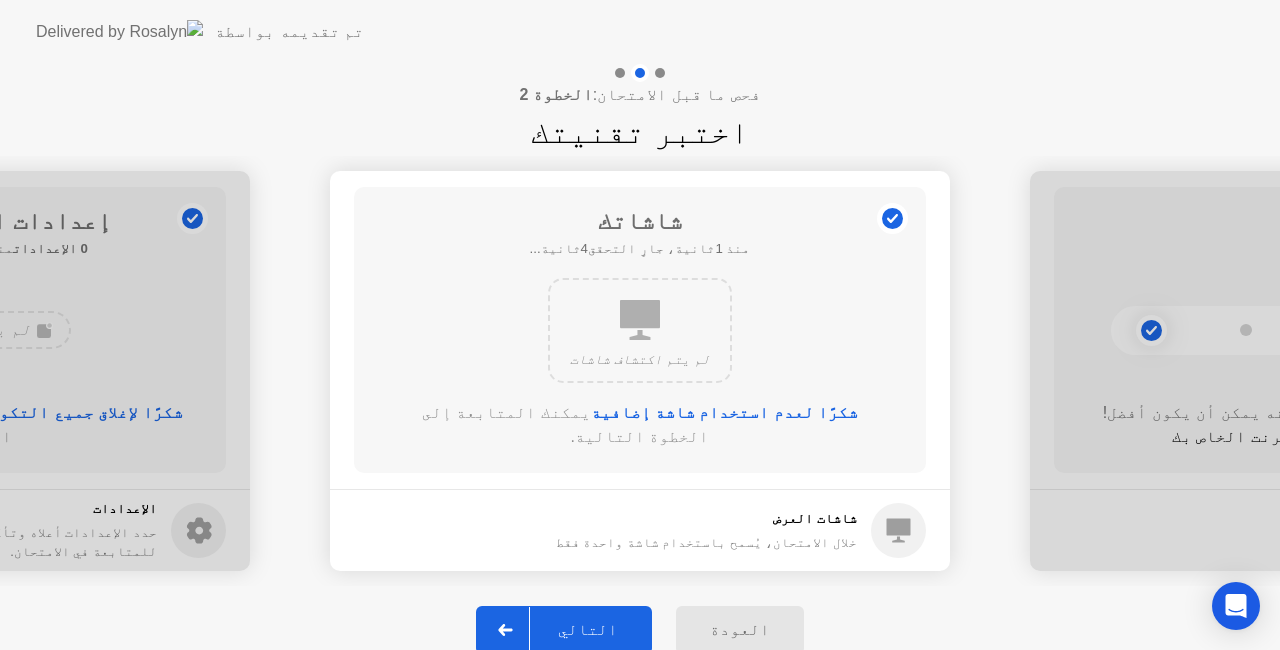 click on "التالي" 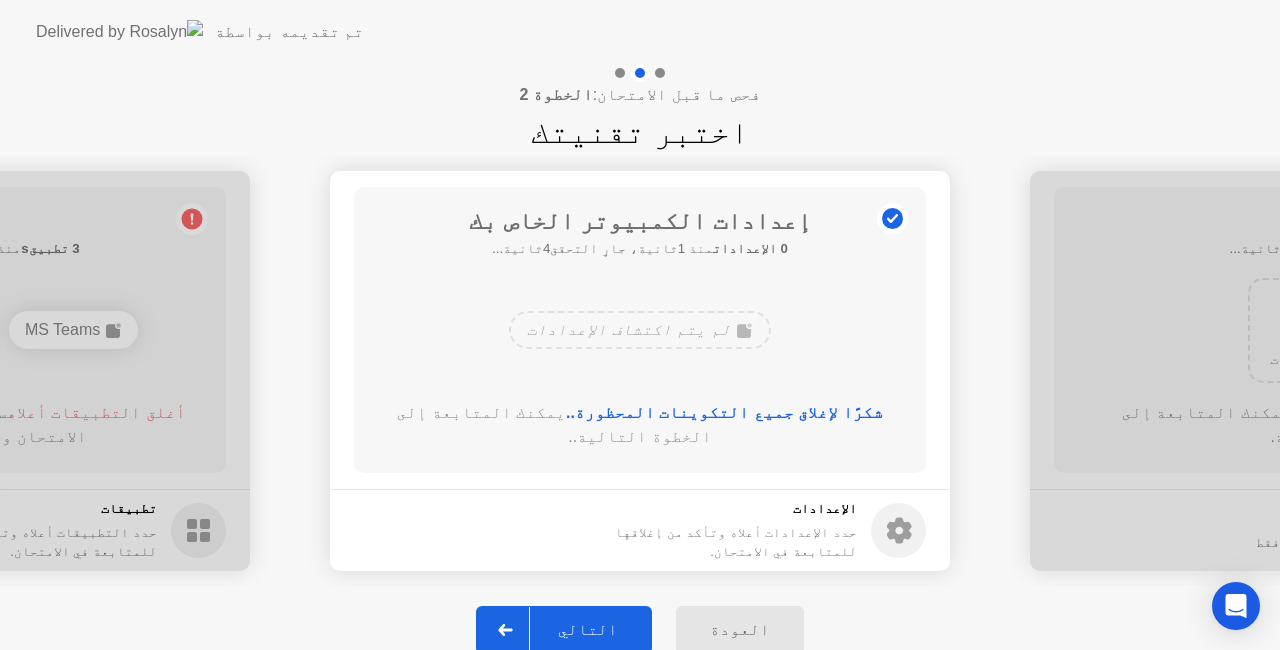 click on "التالي" 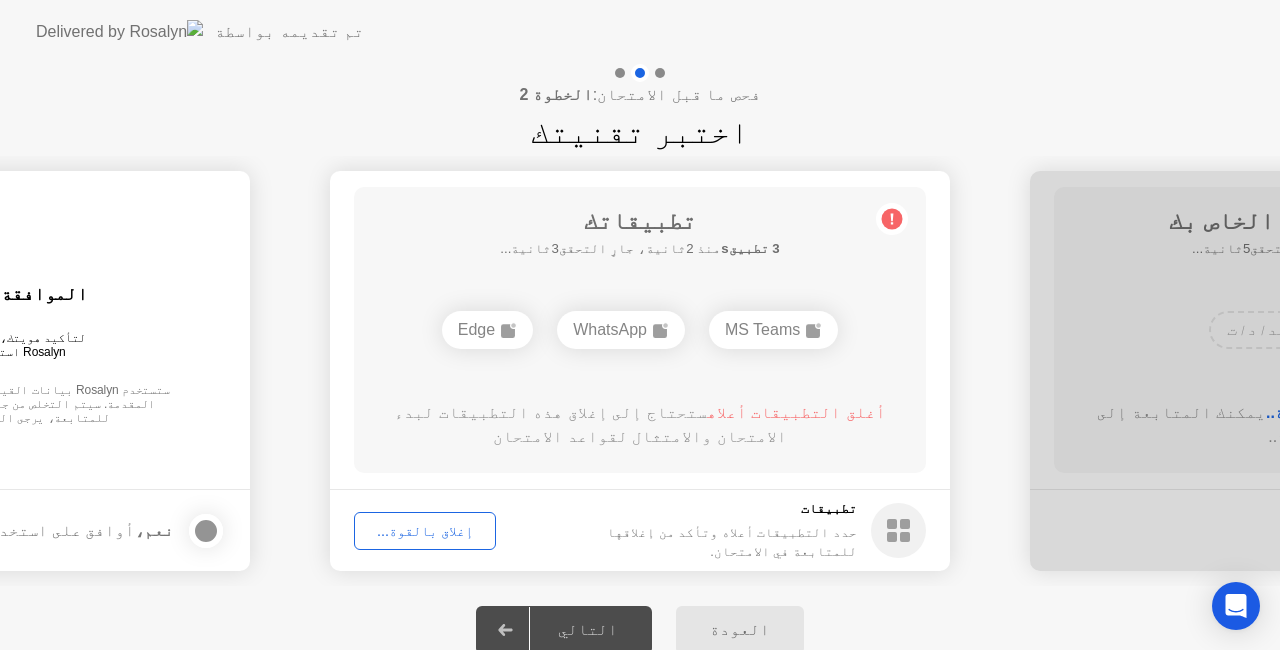 click on "إغلاق بالقوة..." 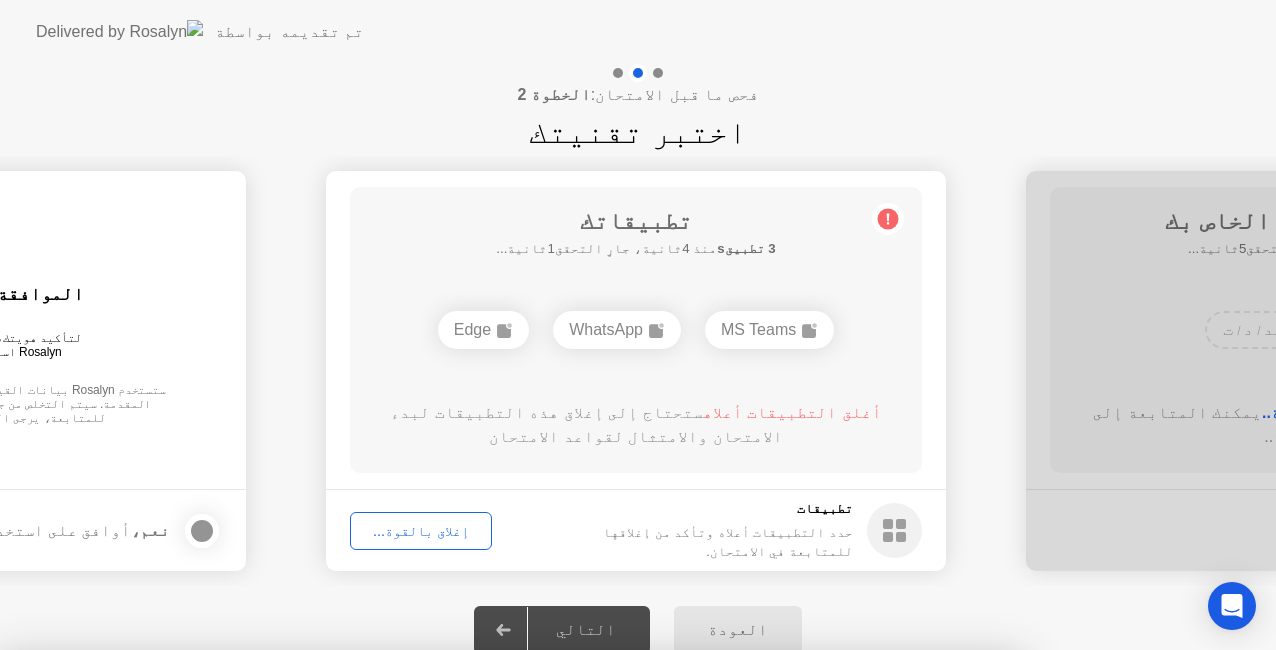 click on "تأكيد" at bounding box center [578, 926] 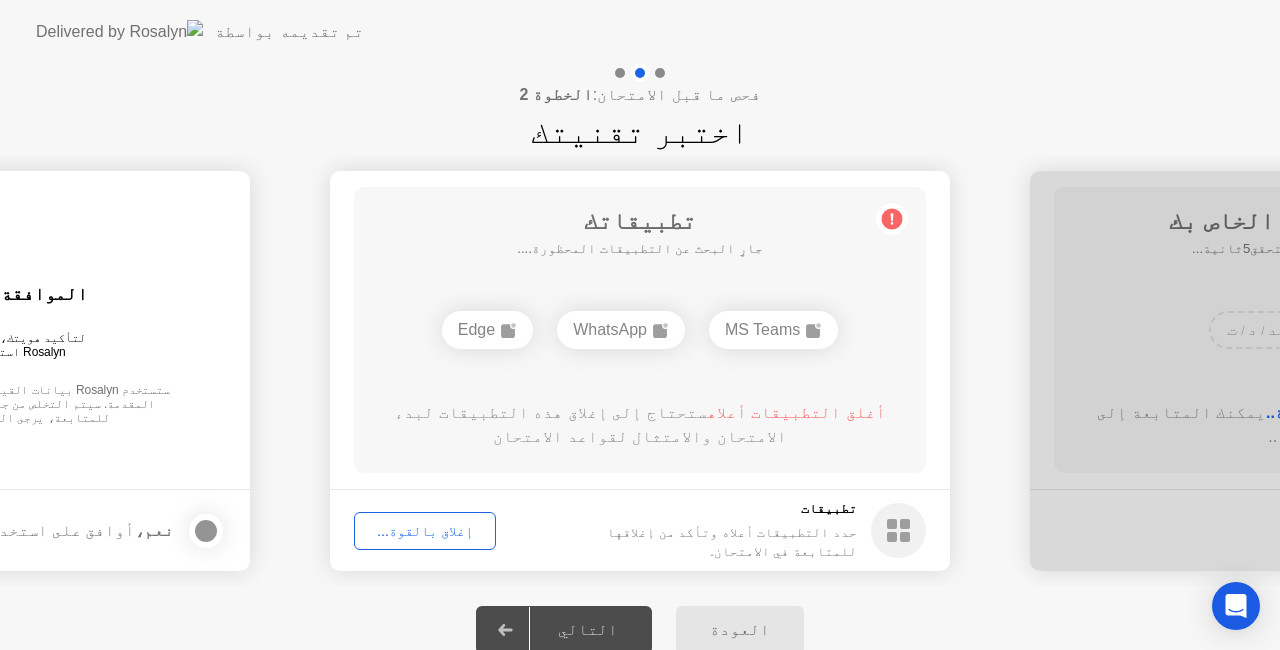 click on "إغلاق بالقوة..." 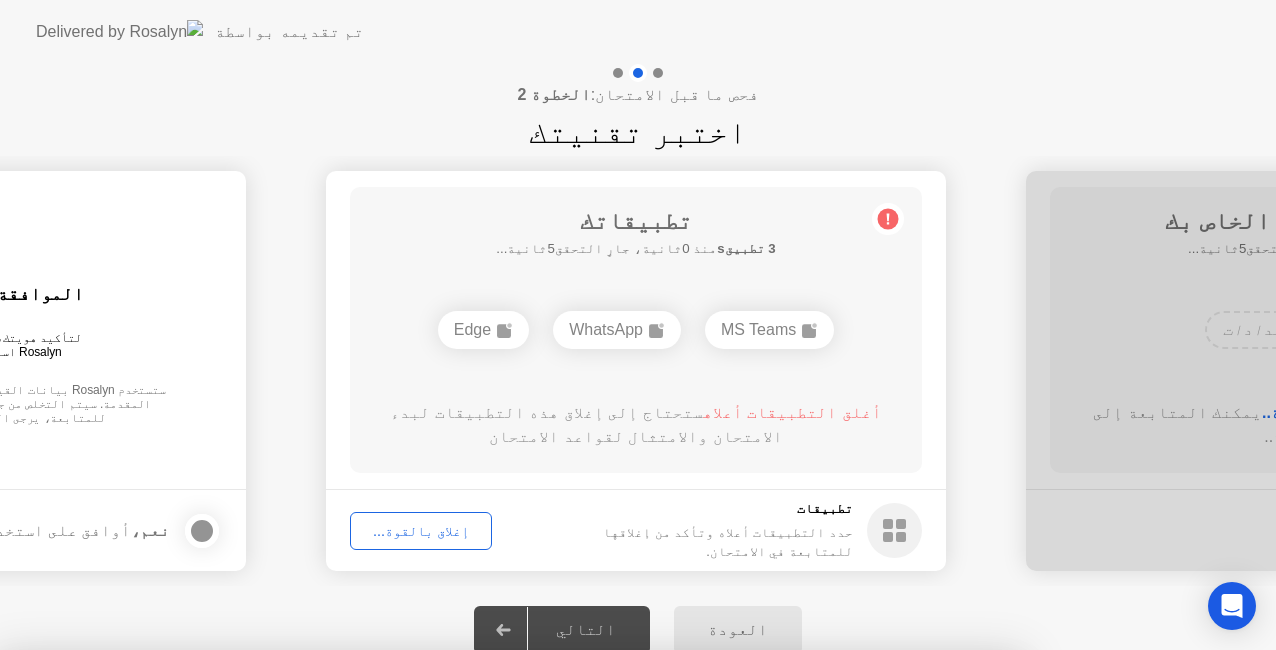 click on "تأكيد" at bounding box center [578, 926] 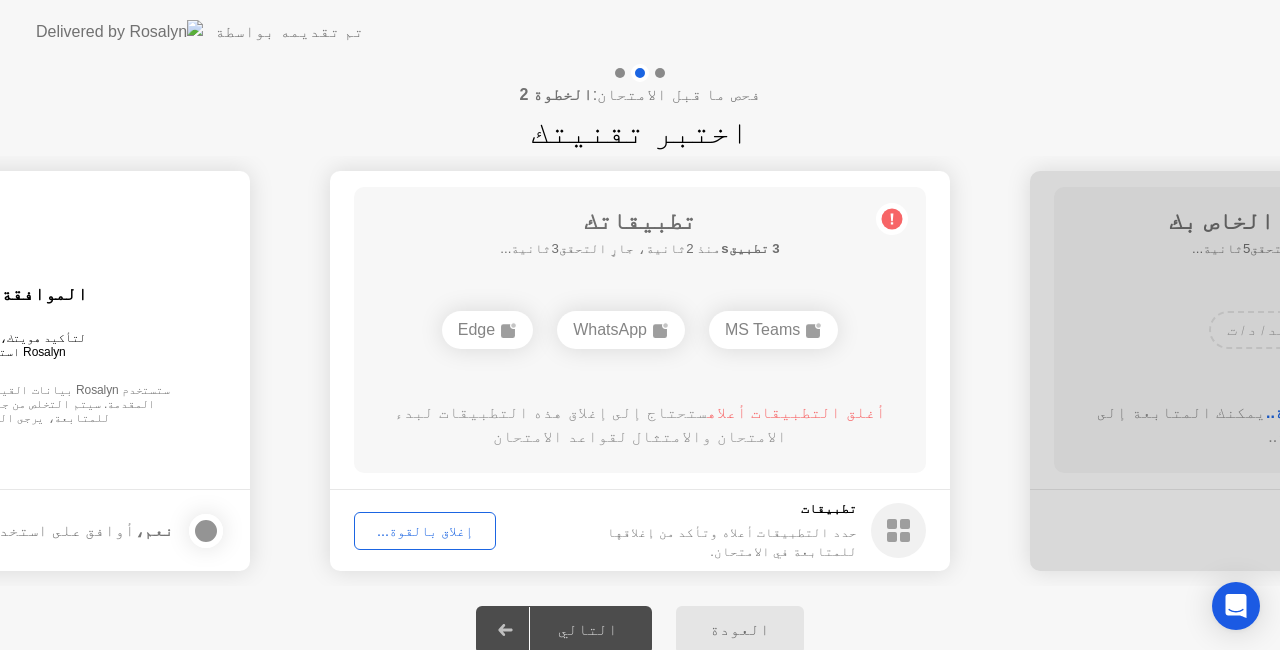 click on "إغلاق بالقوة..." 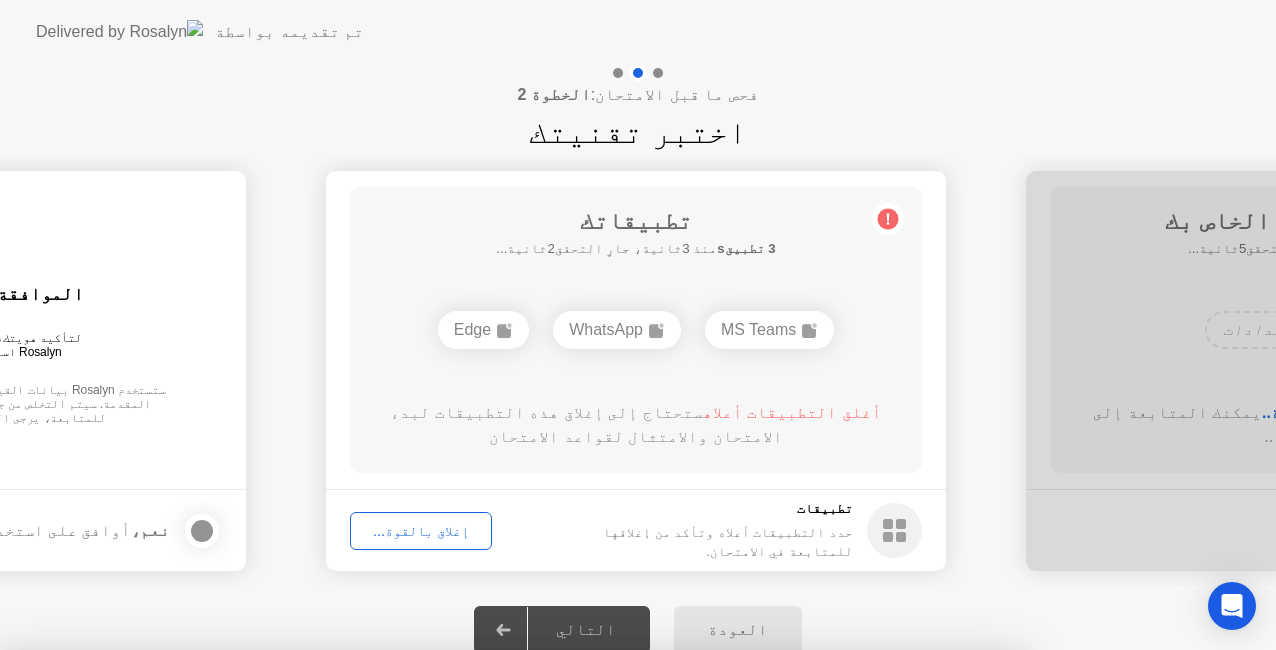 click on "WhatsApp" at bounding box center (529, 859) 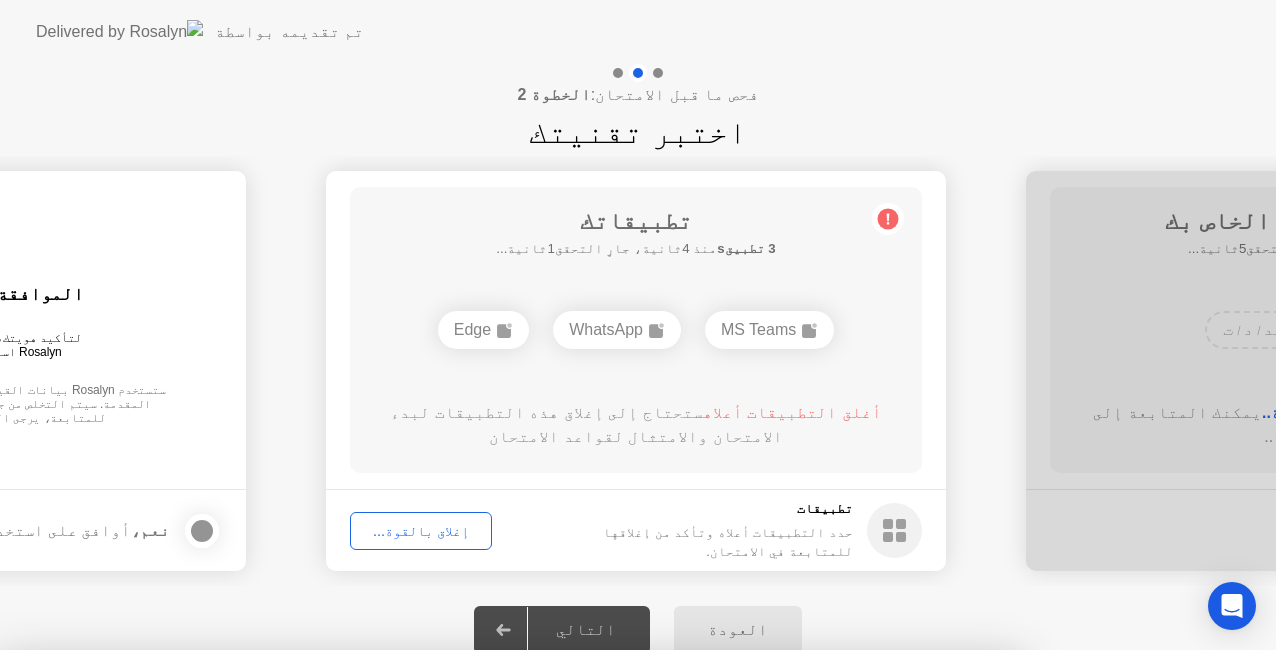 drag, startPoint x: 637, startPoint y: 380, endPoint x: 510, endPoint y: 380, distance: 127 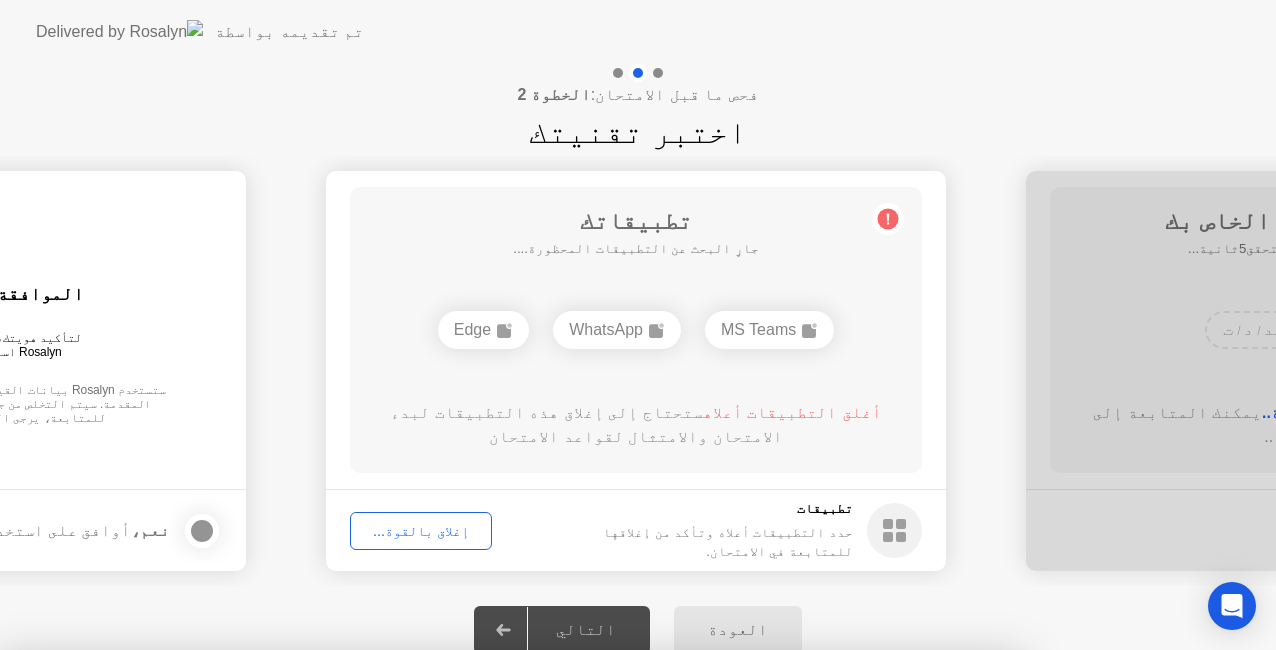click on "MS Teams" at bounding box center [376, 859] 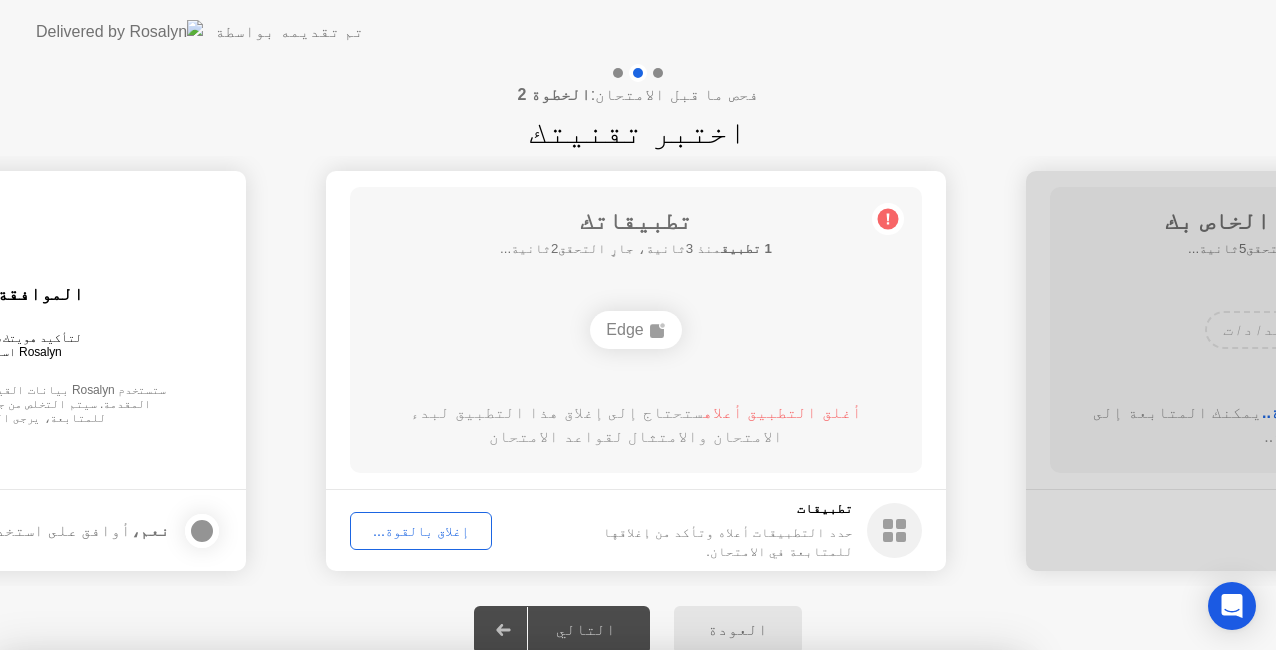 click on "Edge" at bounding box center [510, 859] 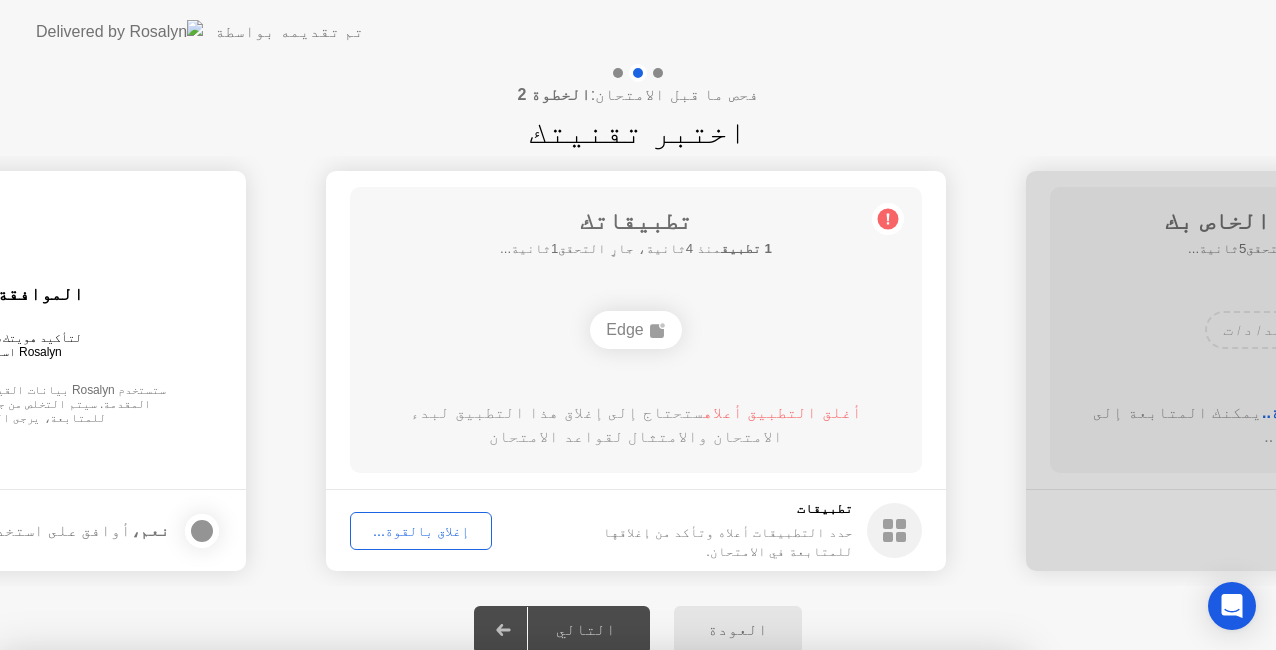 click on "Edge" at bounding box center (510, 859) 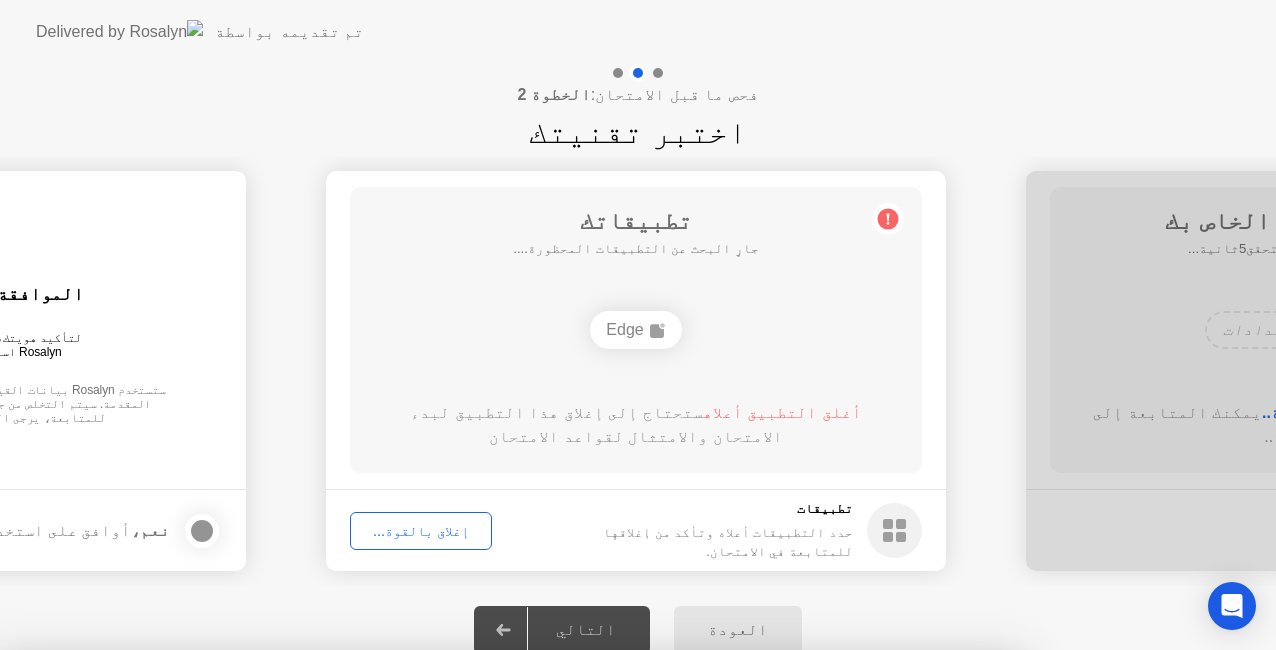 click on "تأكيد" at bounding box center (578, 926) 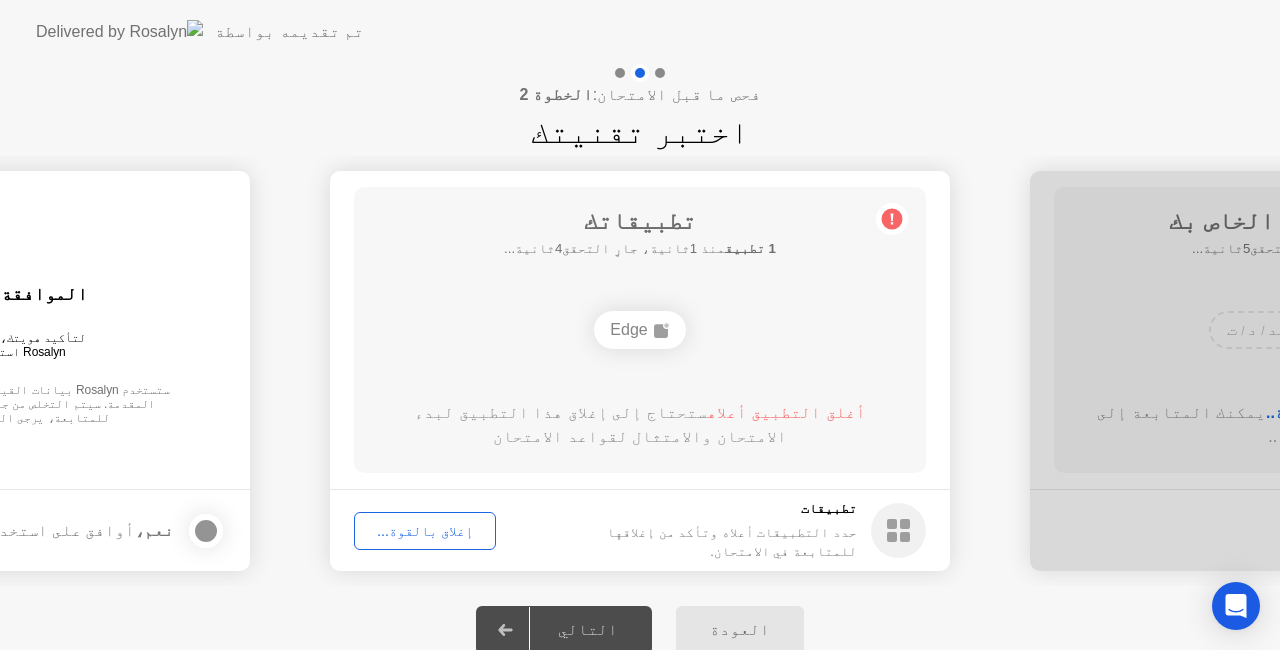 click on "أغلق التطبيق أعلاه" 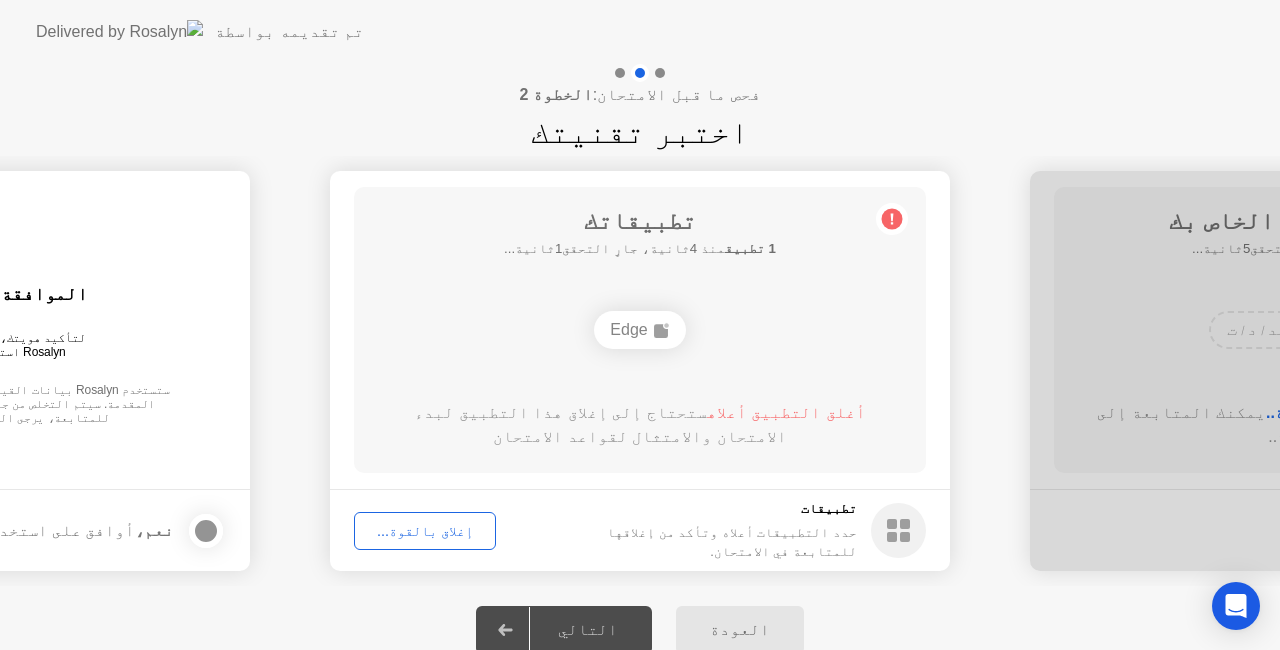 click on "إغلاق بالقوة..." 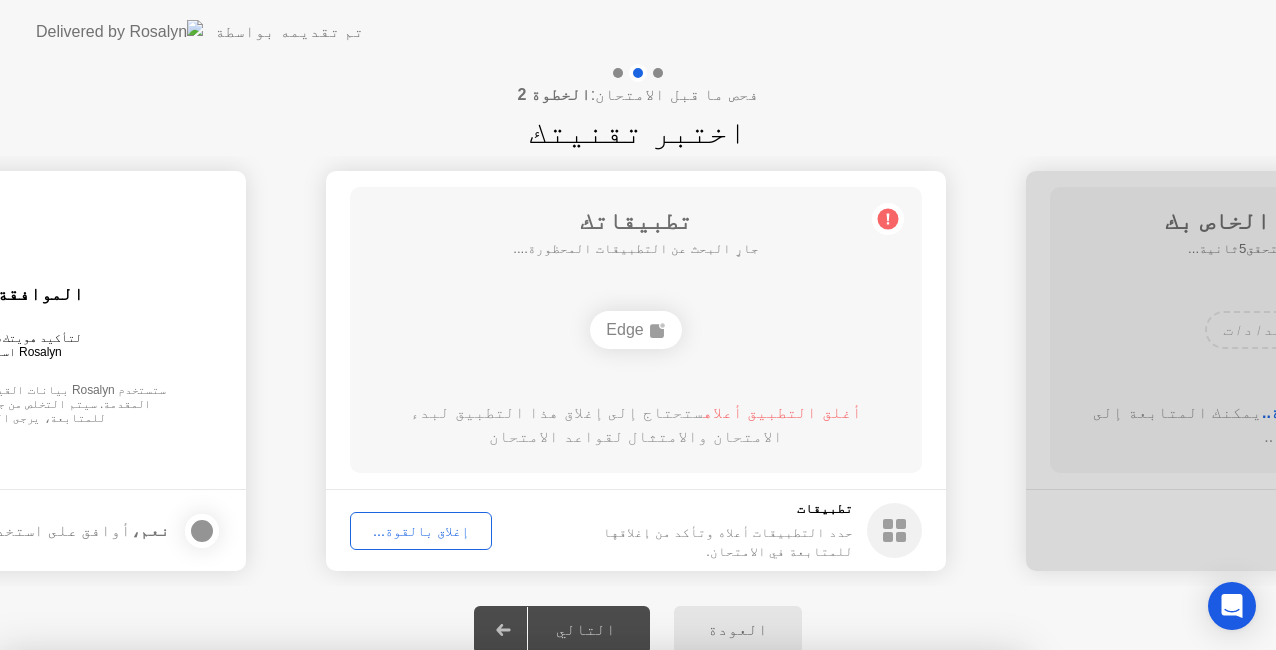 click on "تأكيد" at bounding box center (578, 926) 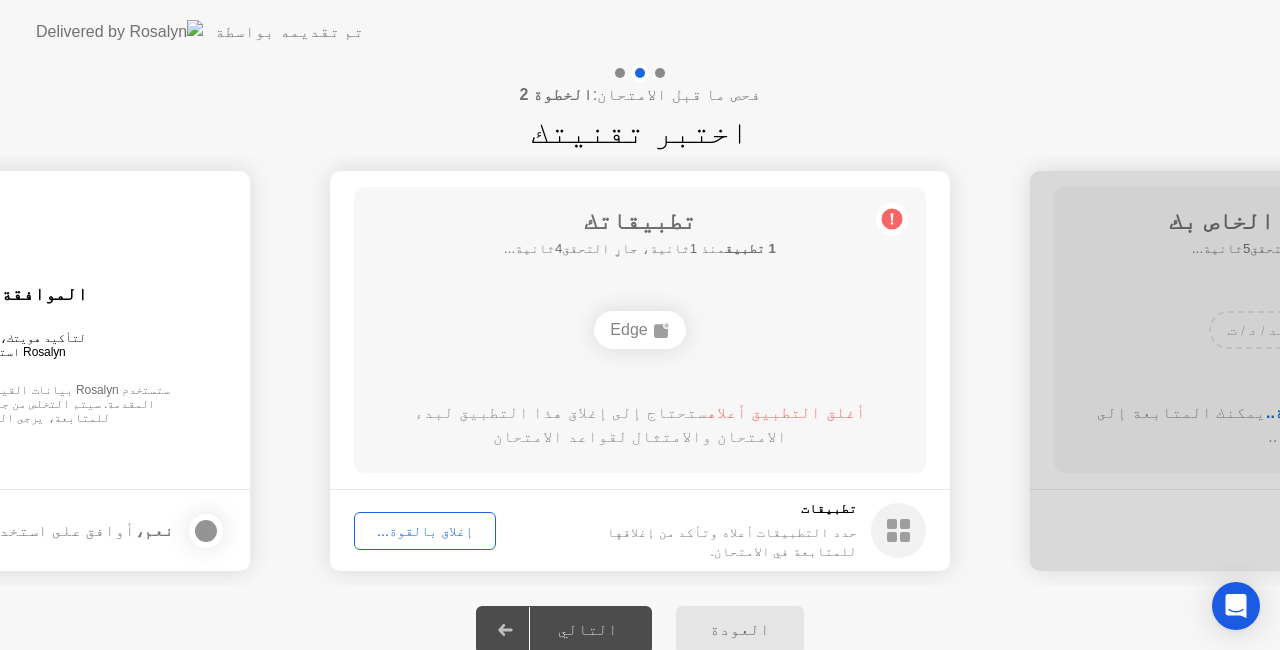 click on "إغلاق بالقوة..." 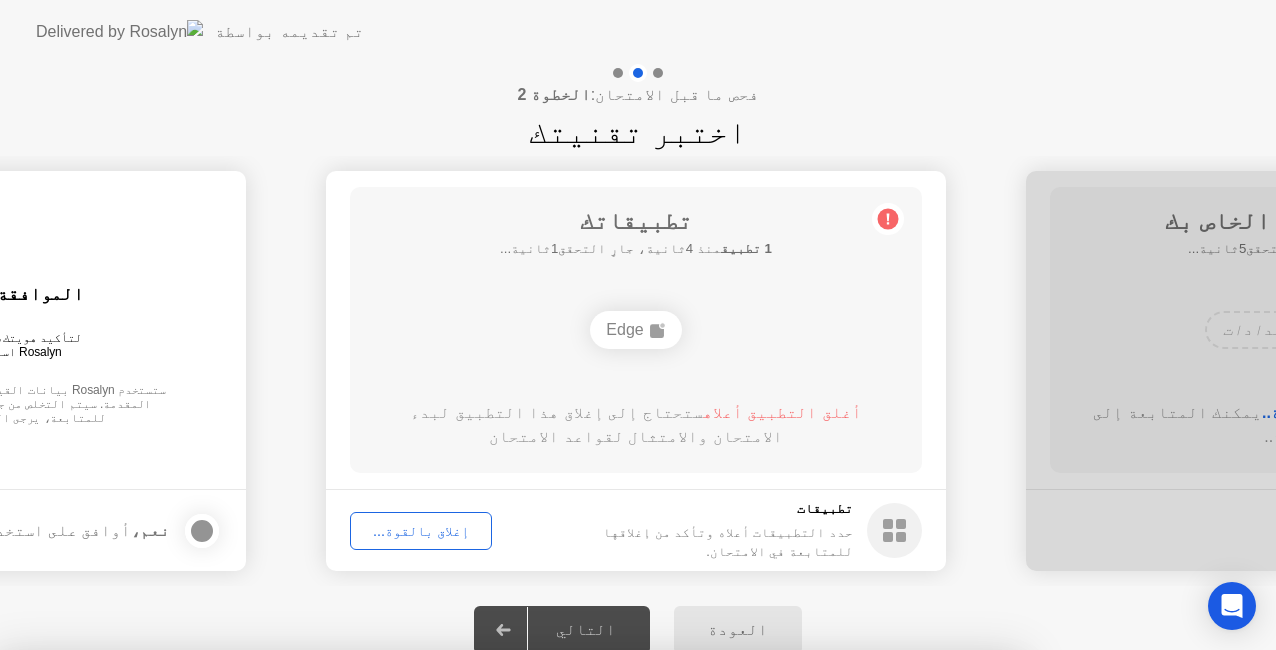 click on "Edge" at bounding box center [510, 859] 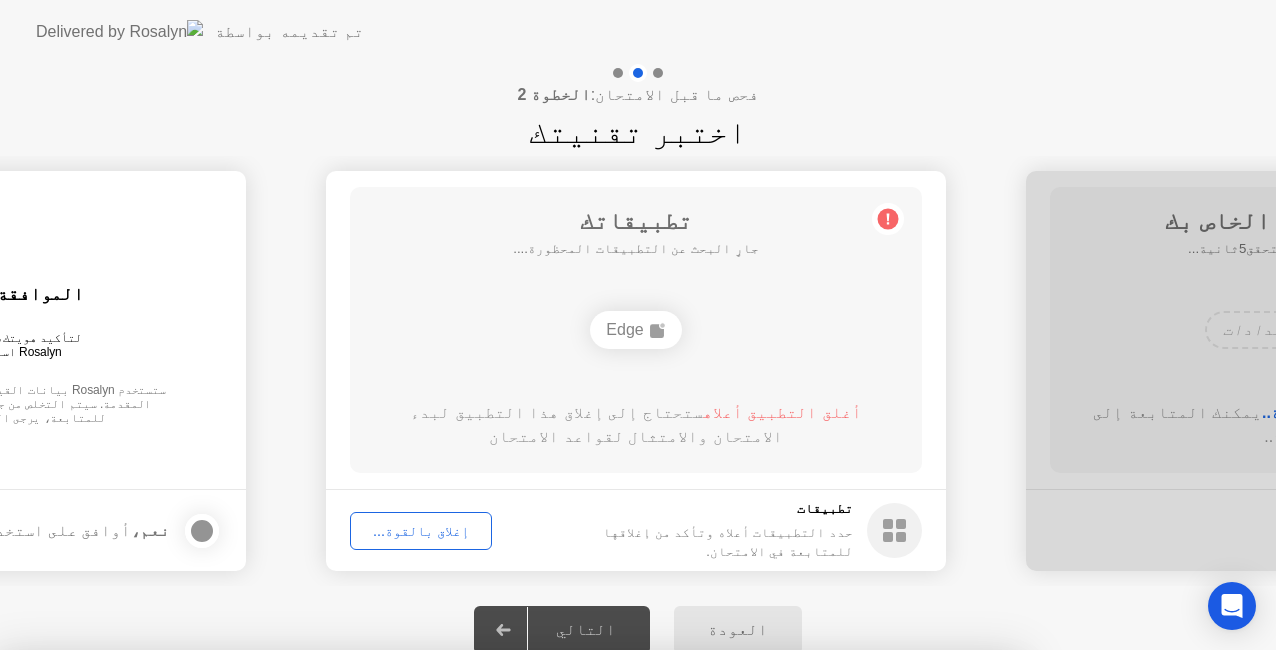 drag, startPoint x: 646, startPoint y: 382, endPoint x: 687, endPoint y: 435, distance: 67.00746 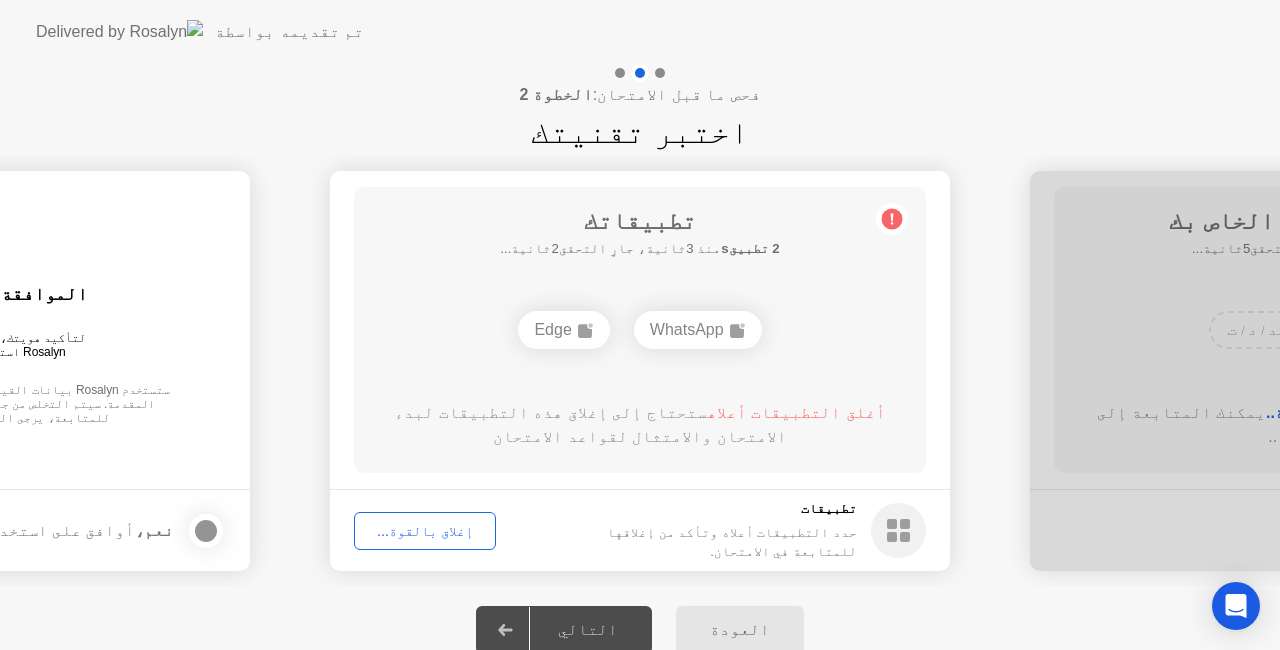 click on "إغلاق بالقوة..." 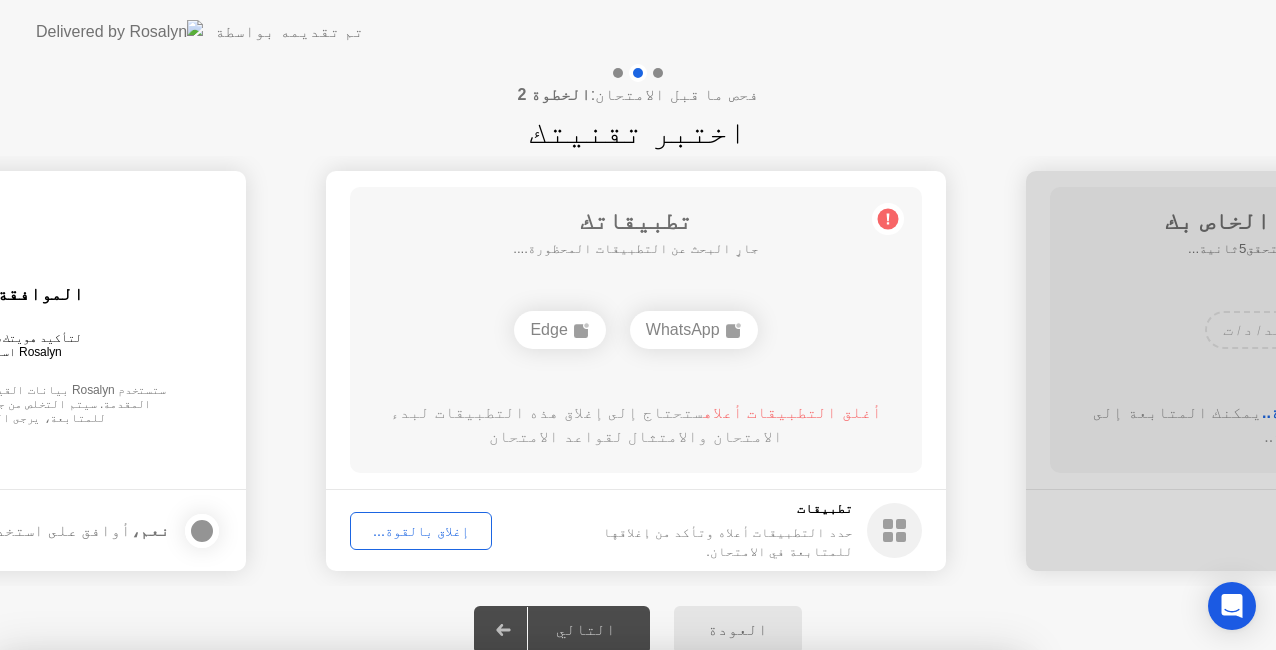 click on "تأكيد" at bounding box center [578, 926] 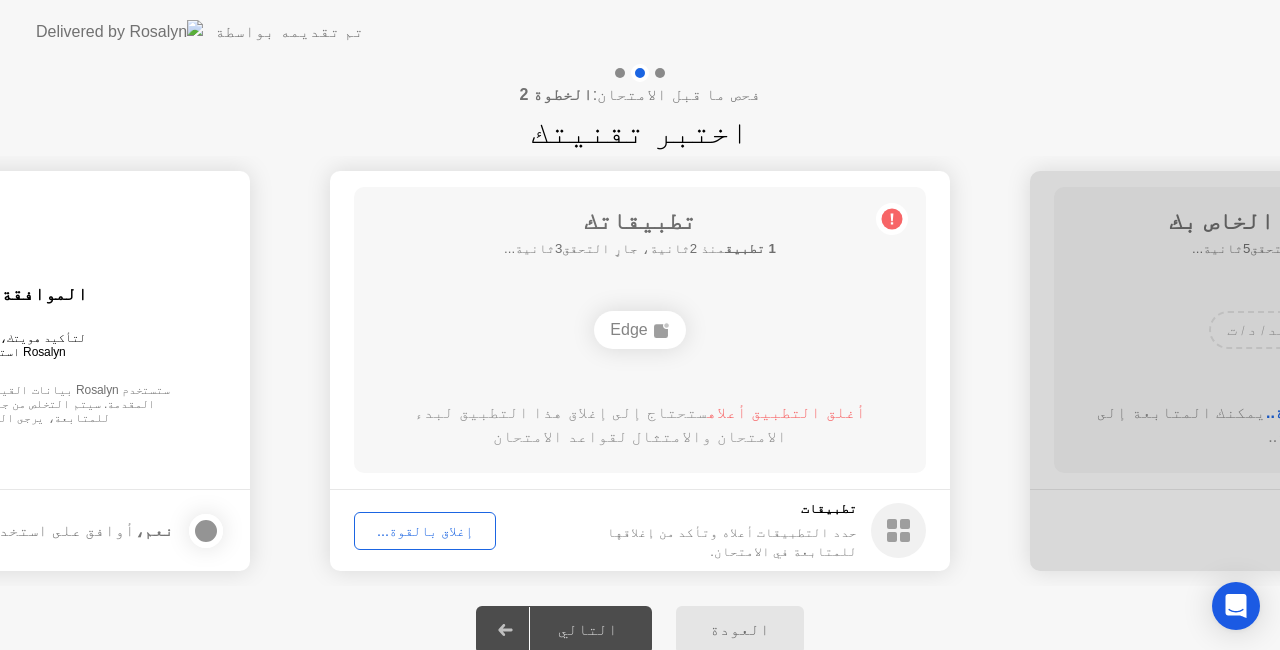 click on "إغلاق بالقوة..." 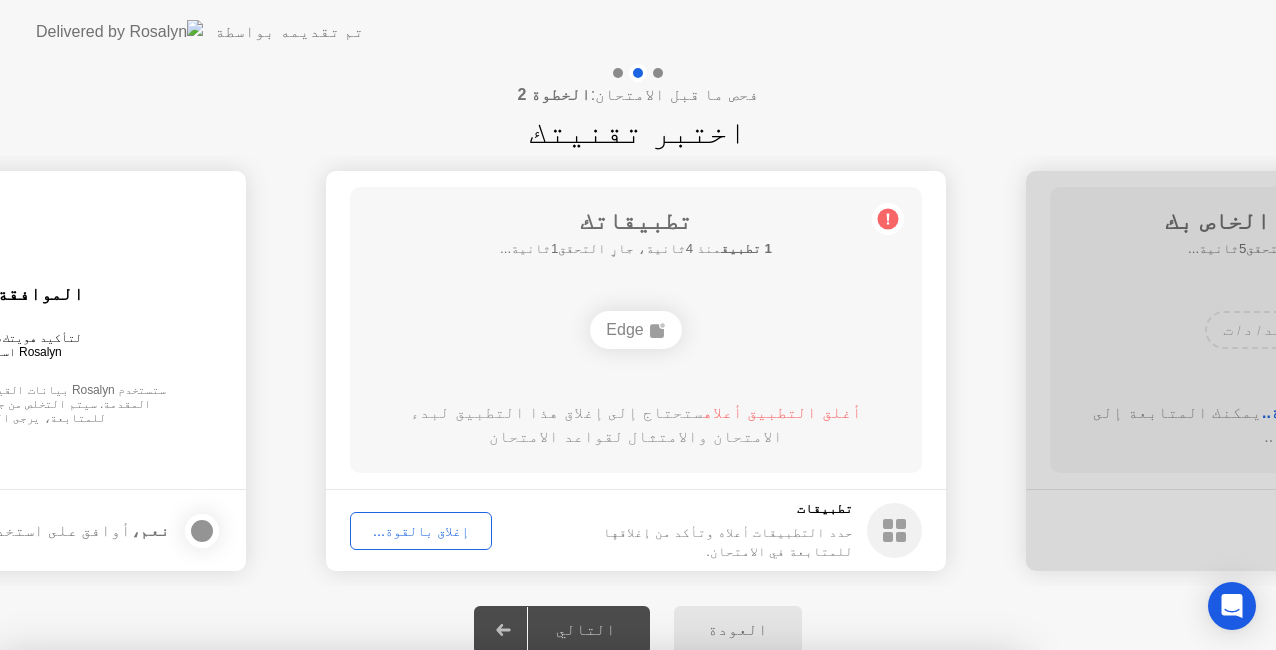 click on "تأكيد" at bounding box center (578, 926) 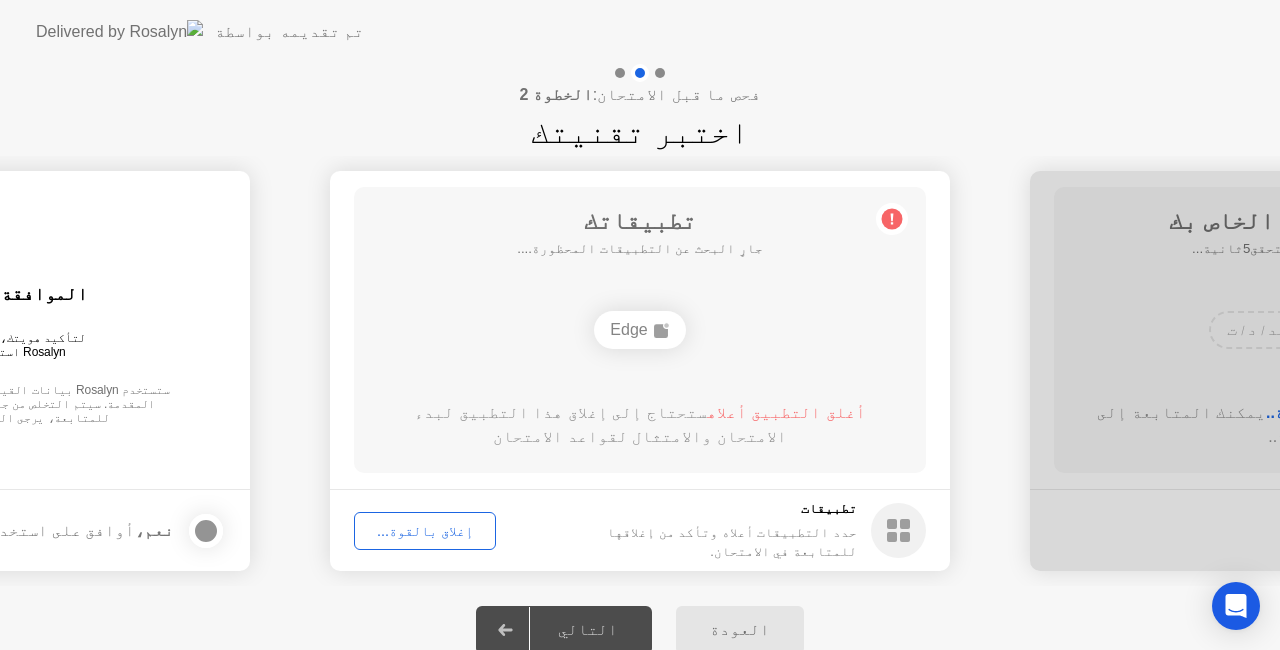 click on "إغلاق بالقوة..." 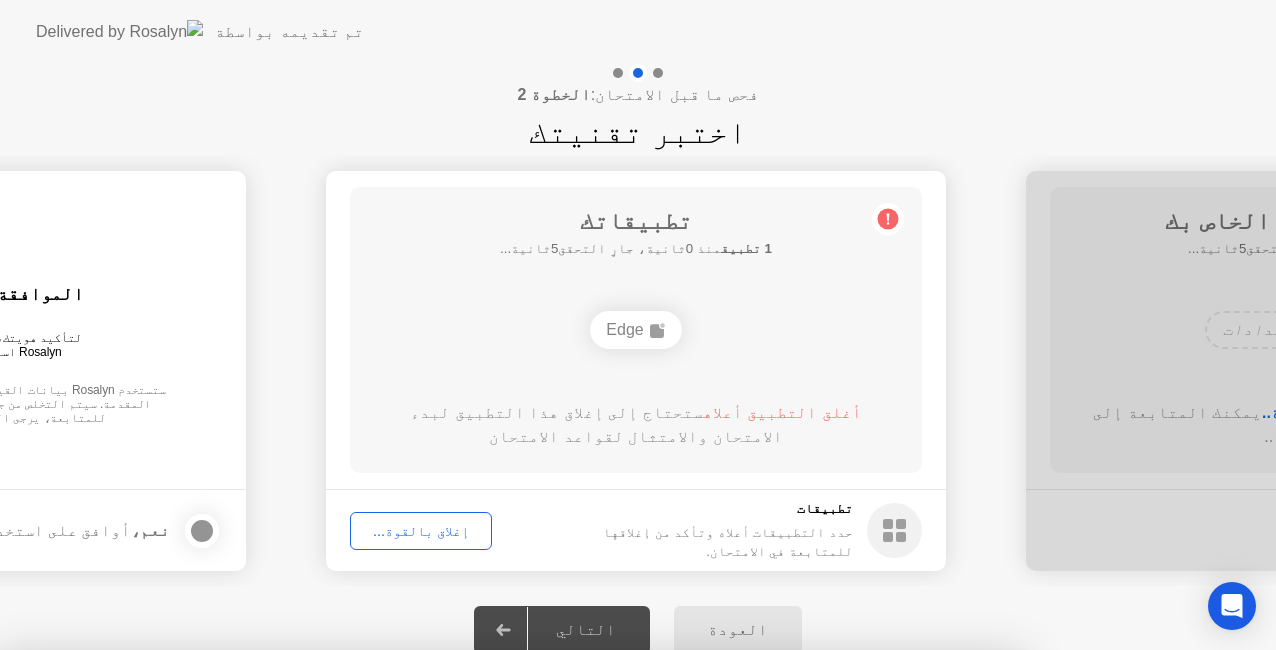 click on "تأكيد" at bounding box center (578, 926) 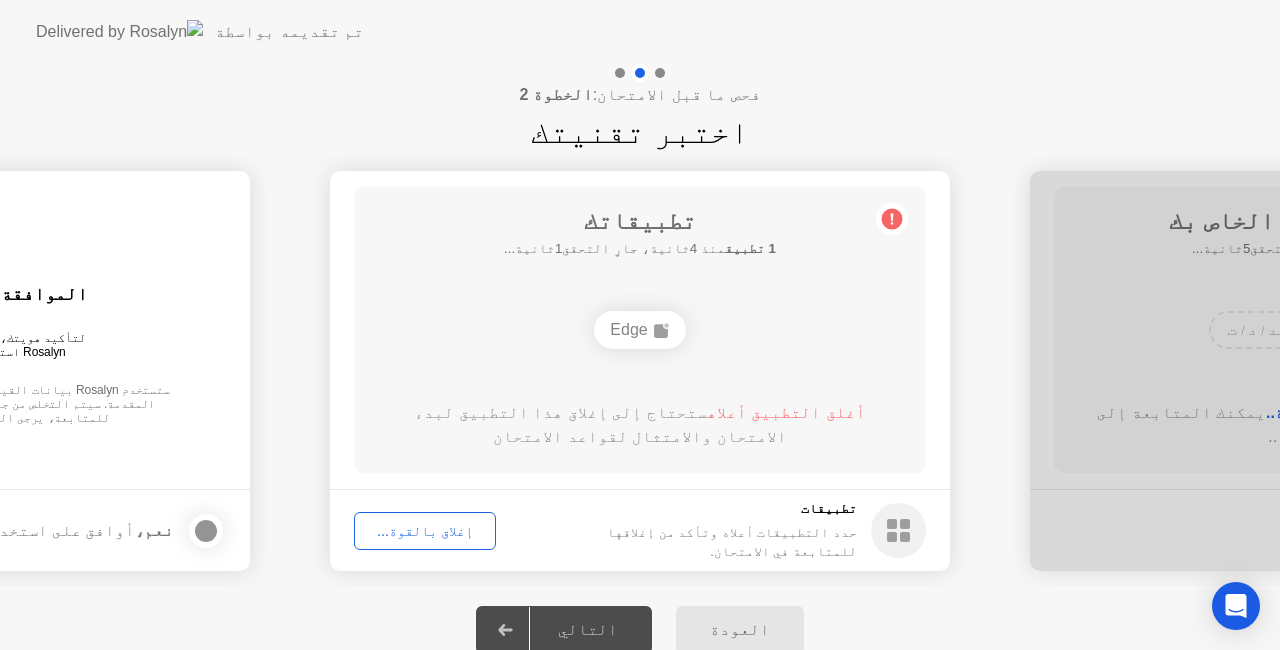 click on "أغلق التطبيق أعلاه" 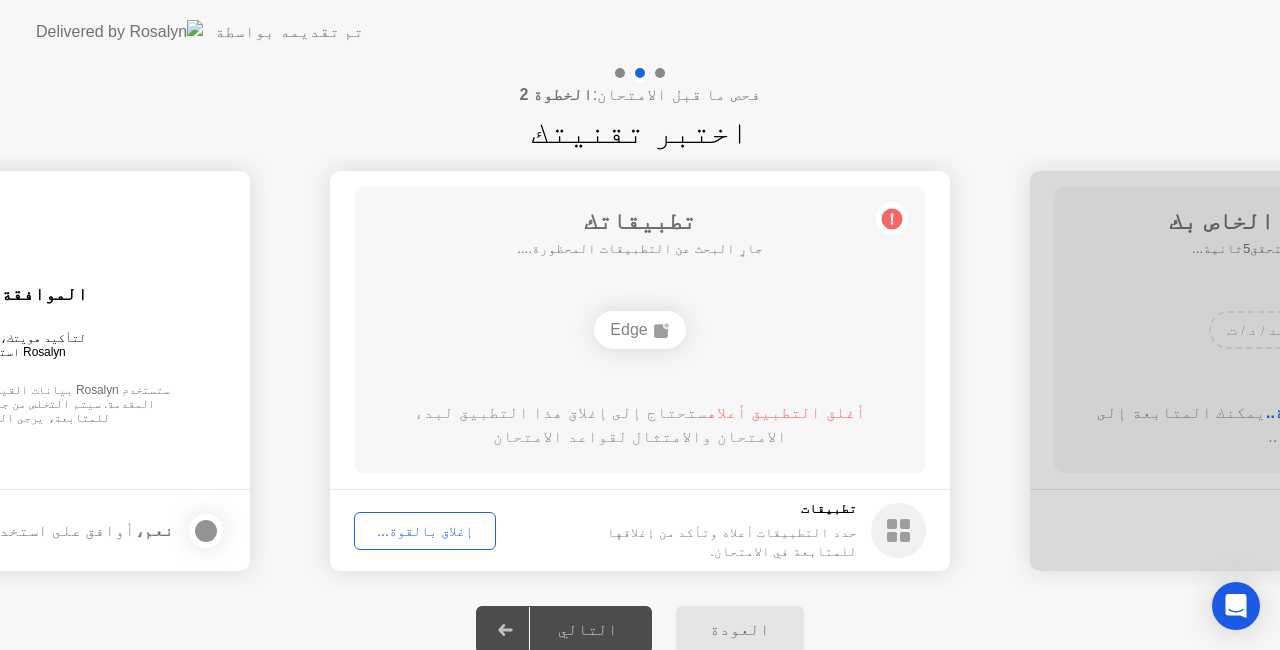 drag, startPoint x: 817, startPoint y: 416, endPoint x: 649, endPoint y: 332, distance: 187.82971 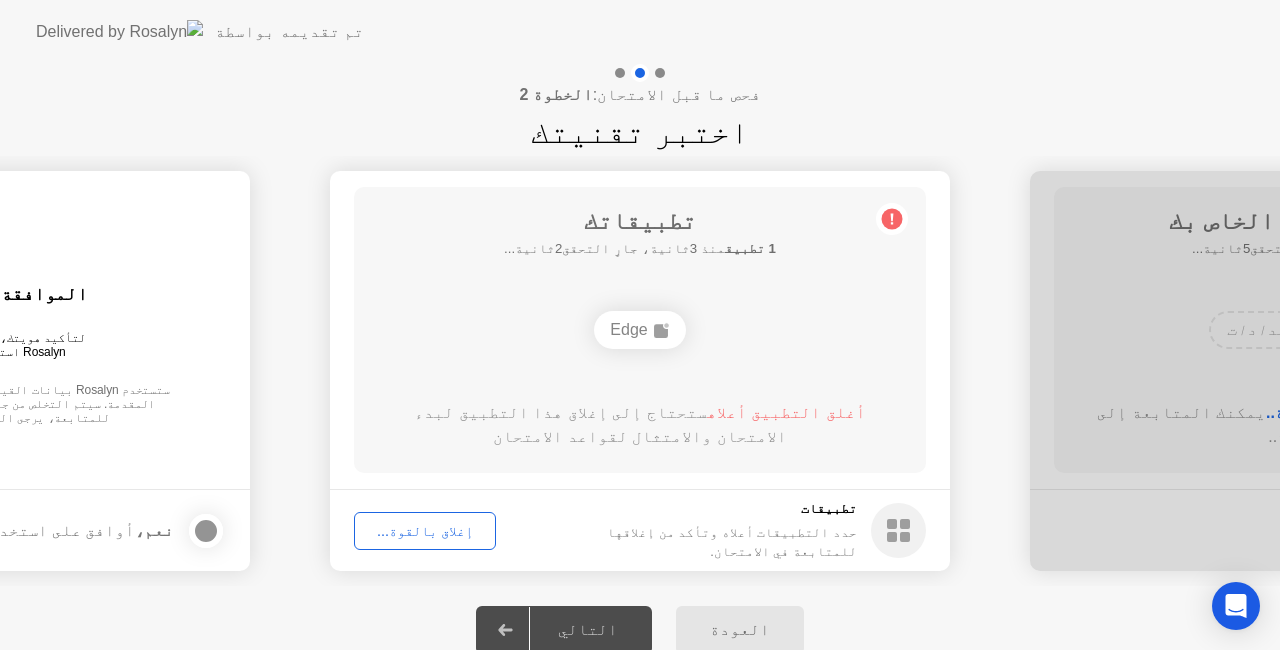 click on "Edge" 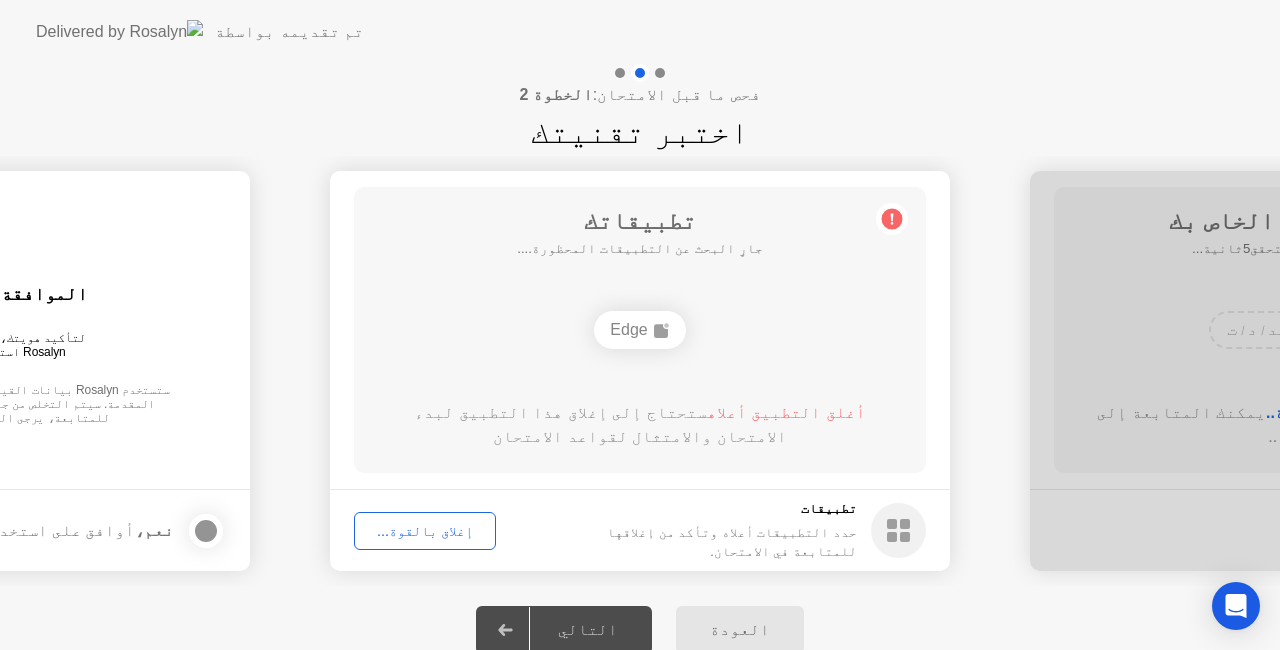 click on "إغلاق بالقوة..." 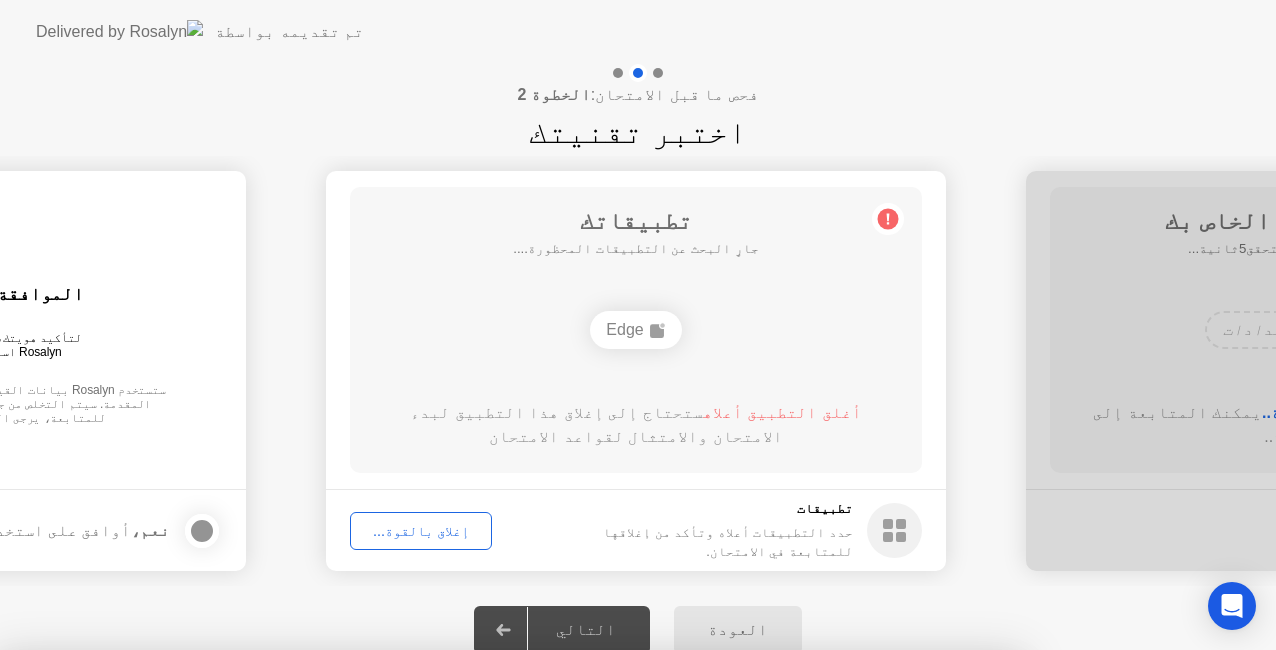 click on "تأكيد" at bounding box center [578, 926] 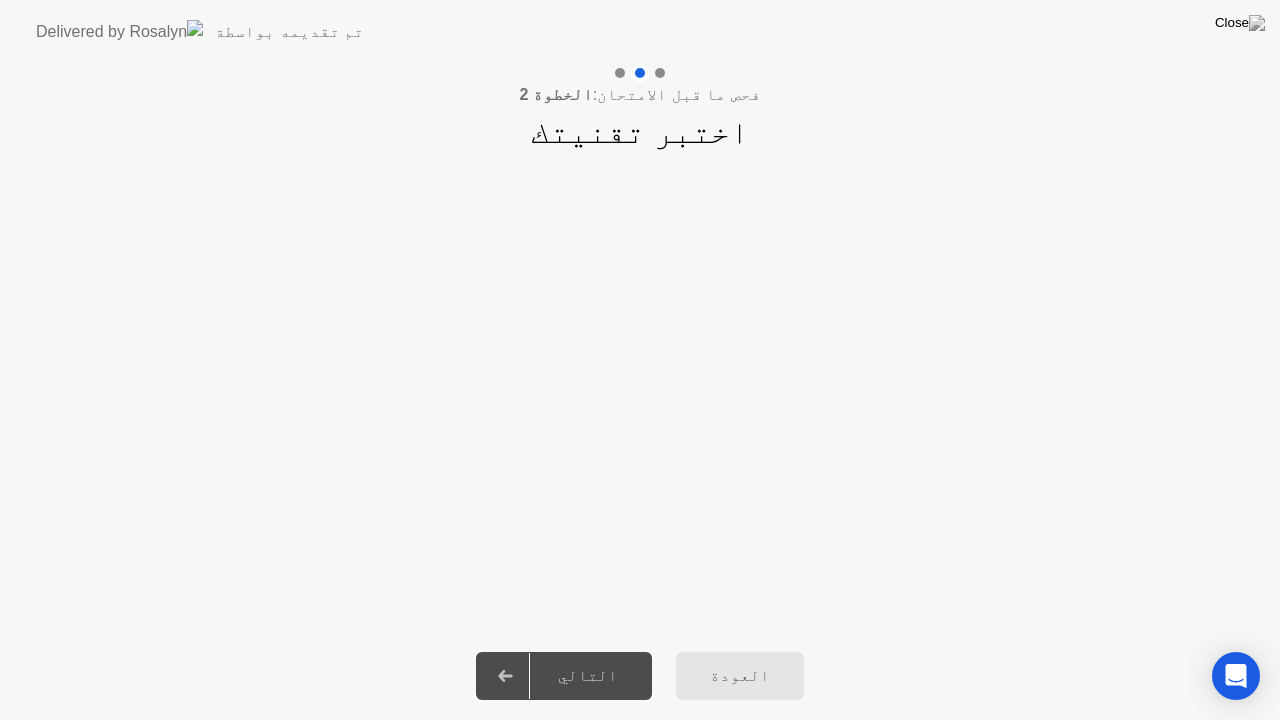 click on "التالي" 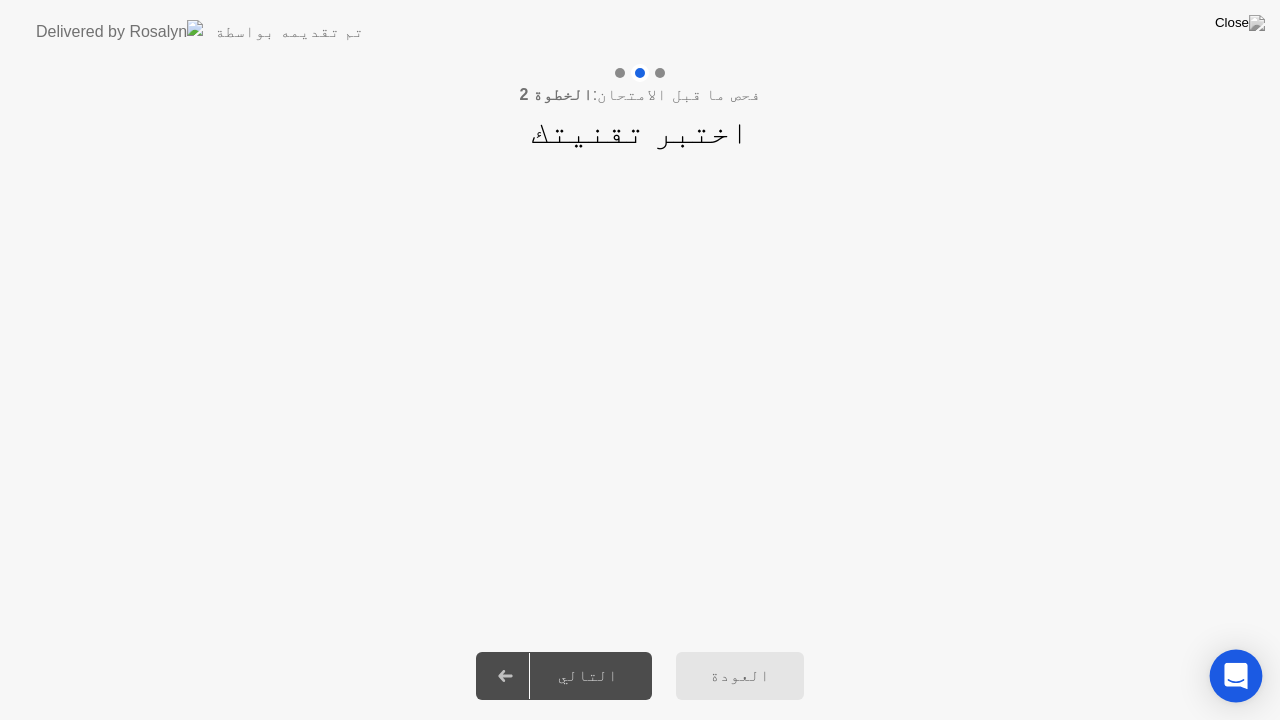 click 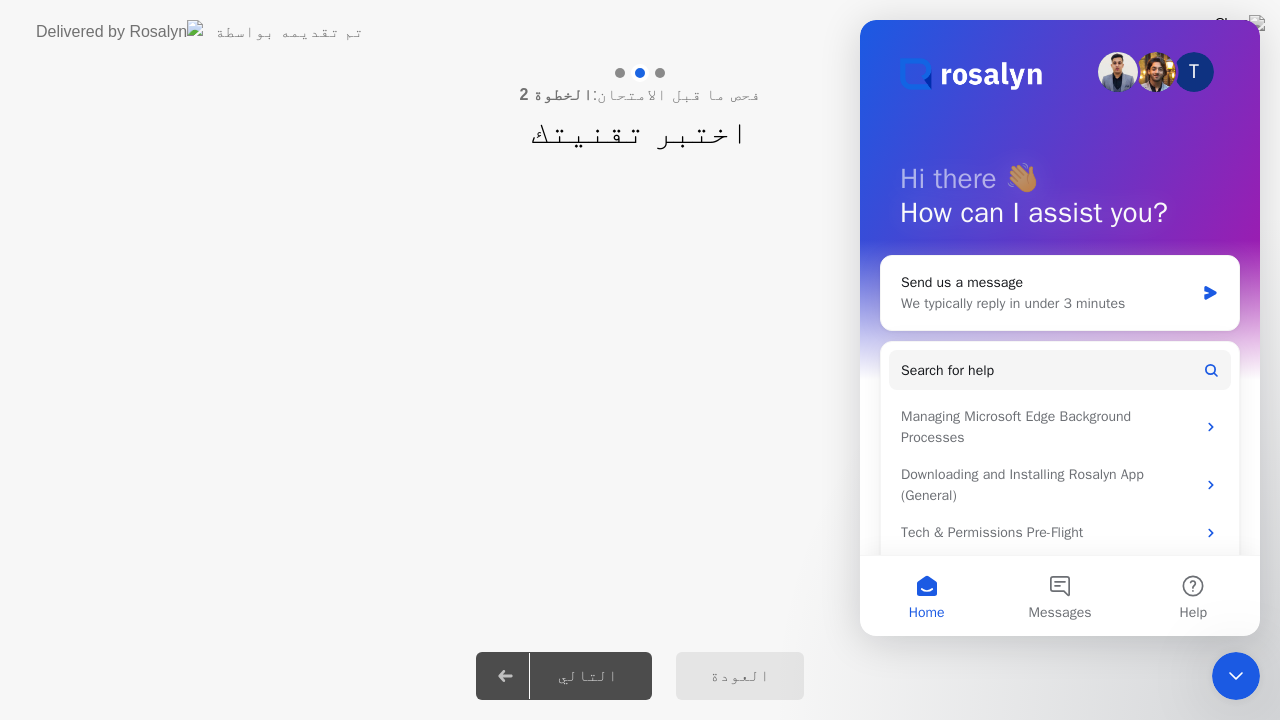 scroll, scrollTop: 0, scrollLeft: 0, axis: both 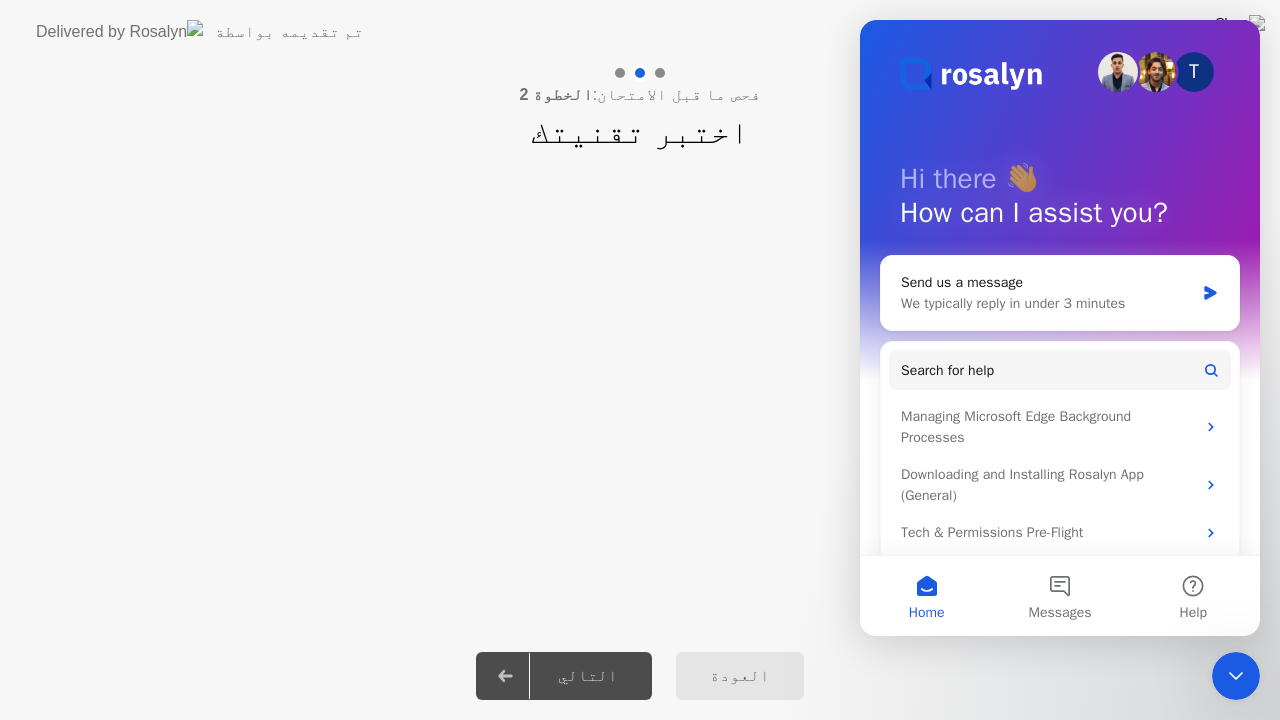 click on "**********" 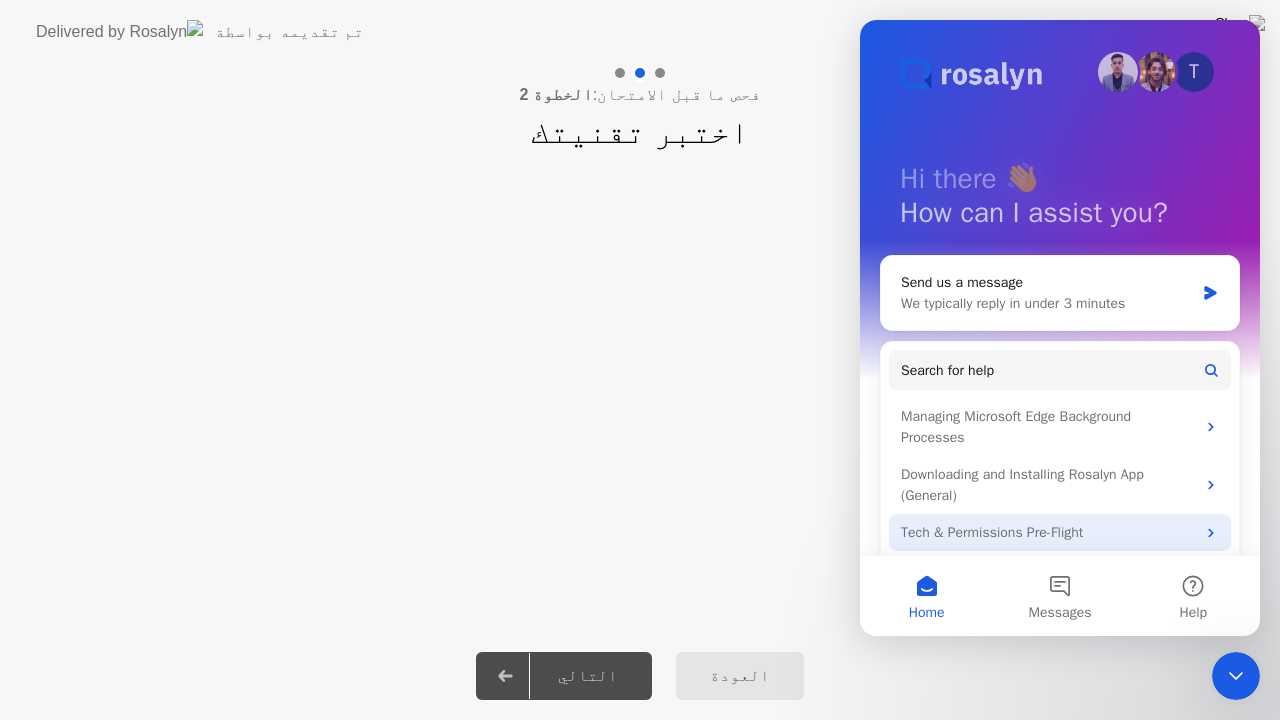 scroll, scrollTop: 71, scrollLeft: 0, axis: vertical 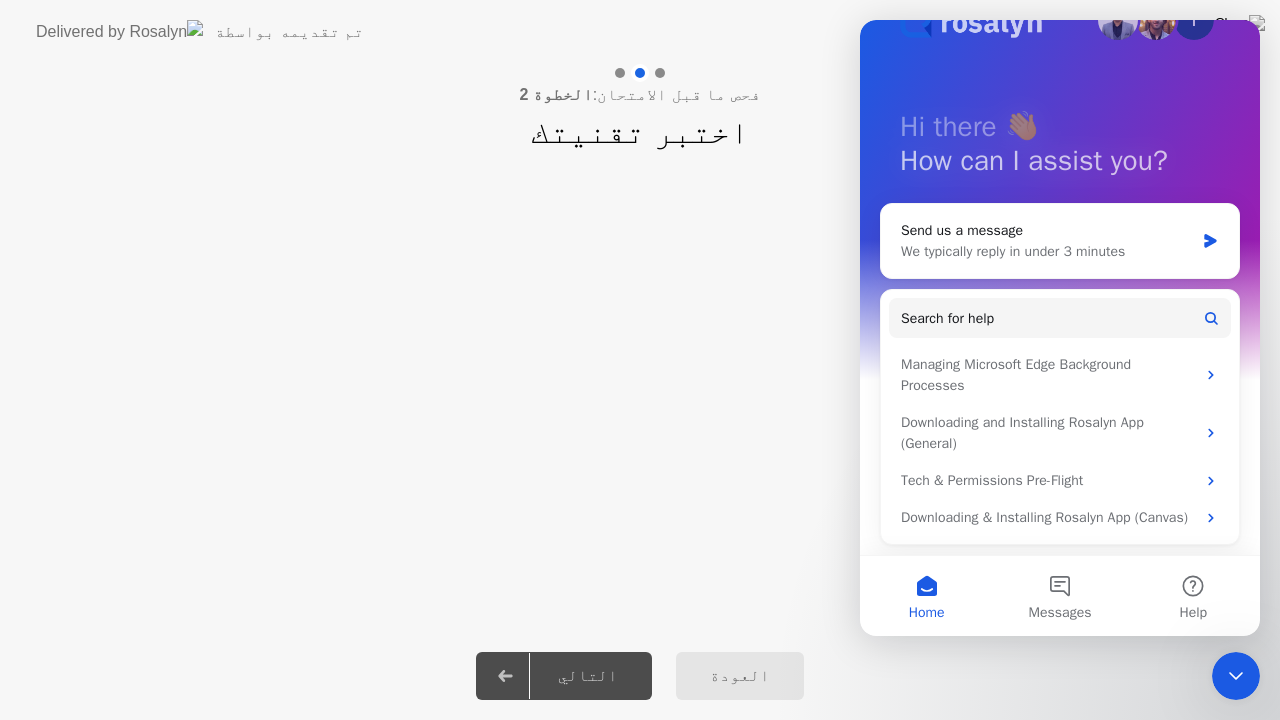 click on "**********" 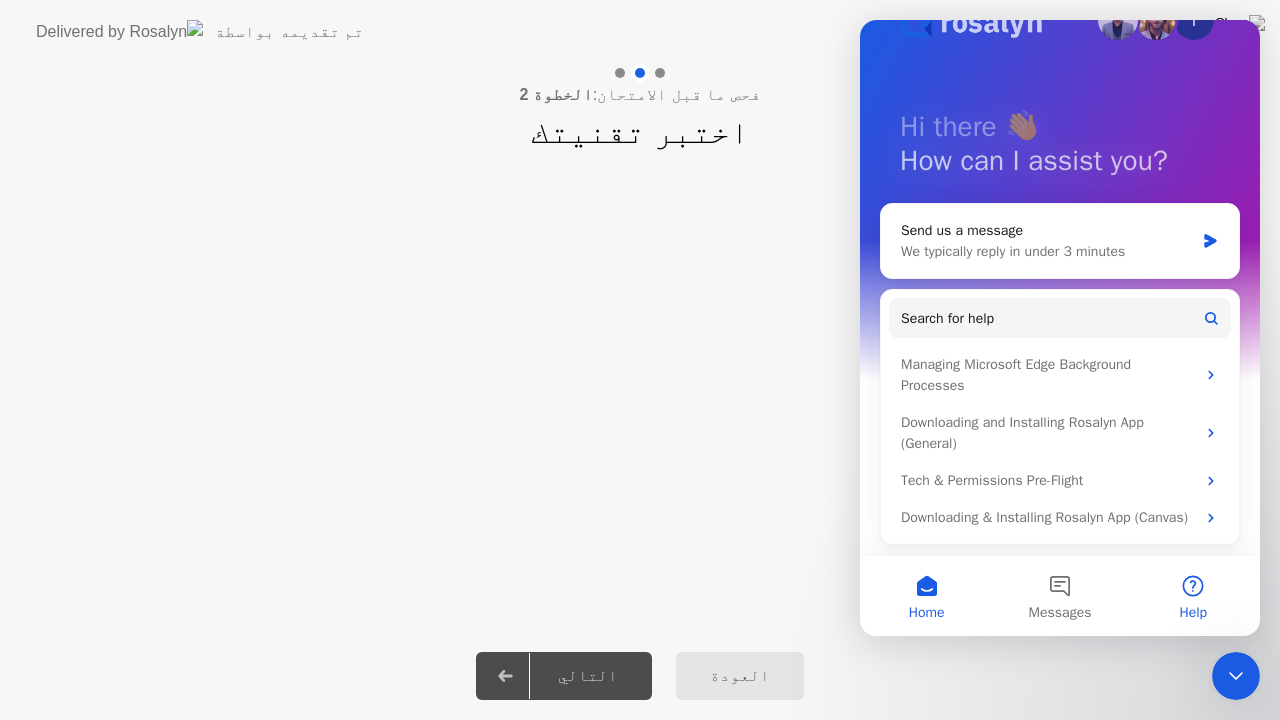 drag, startPoint x: 1504, startPoint y: 576, endPoint x: 1242, endPoint y: 596, distance: 262.76224 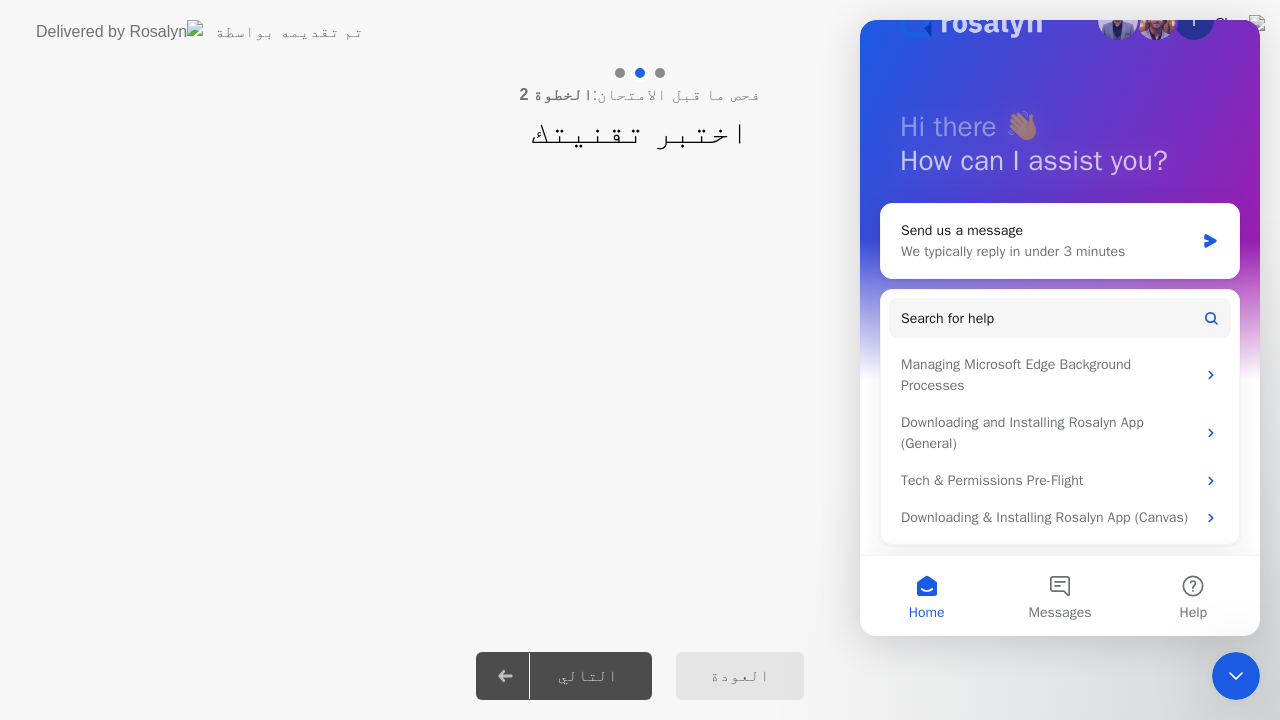 click 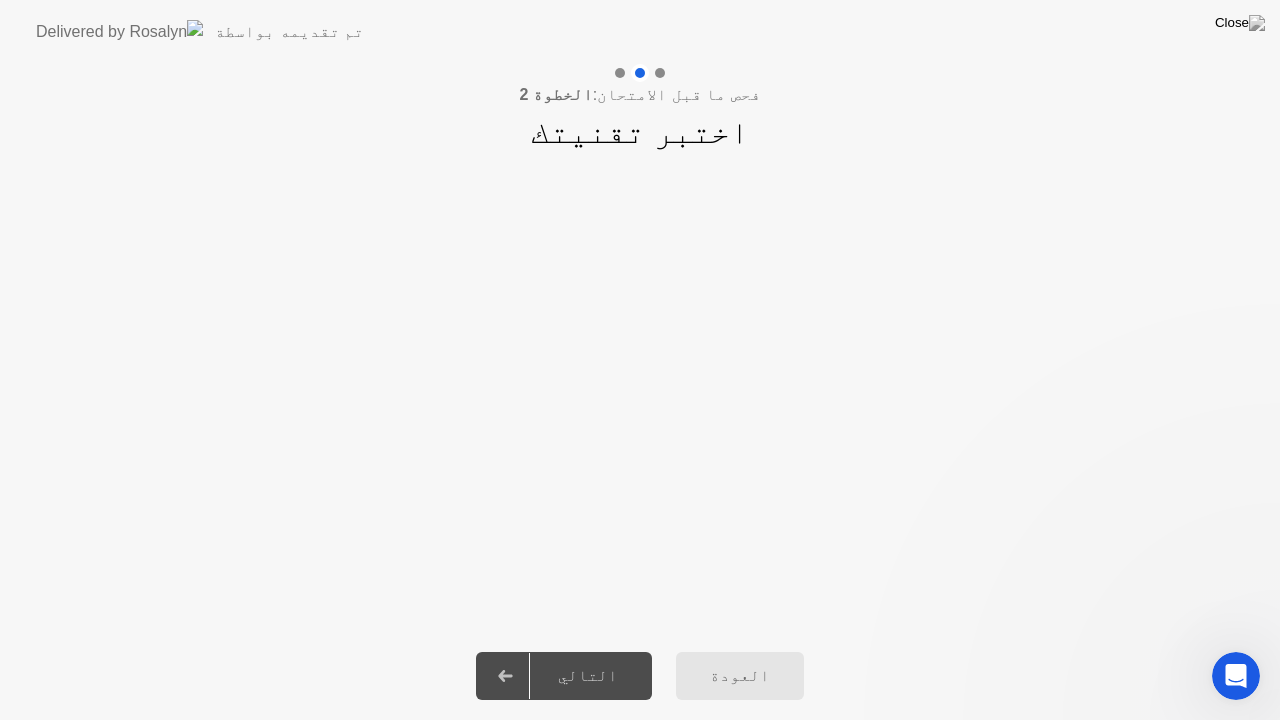 scroll, scrollTop: 0, scrollLeft: 0, axis: both 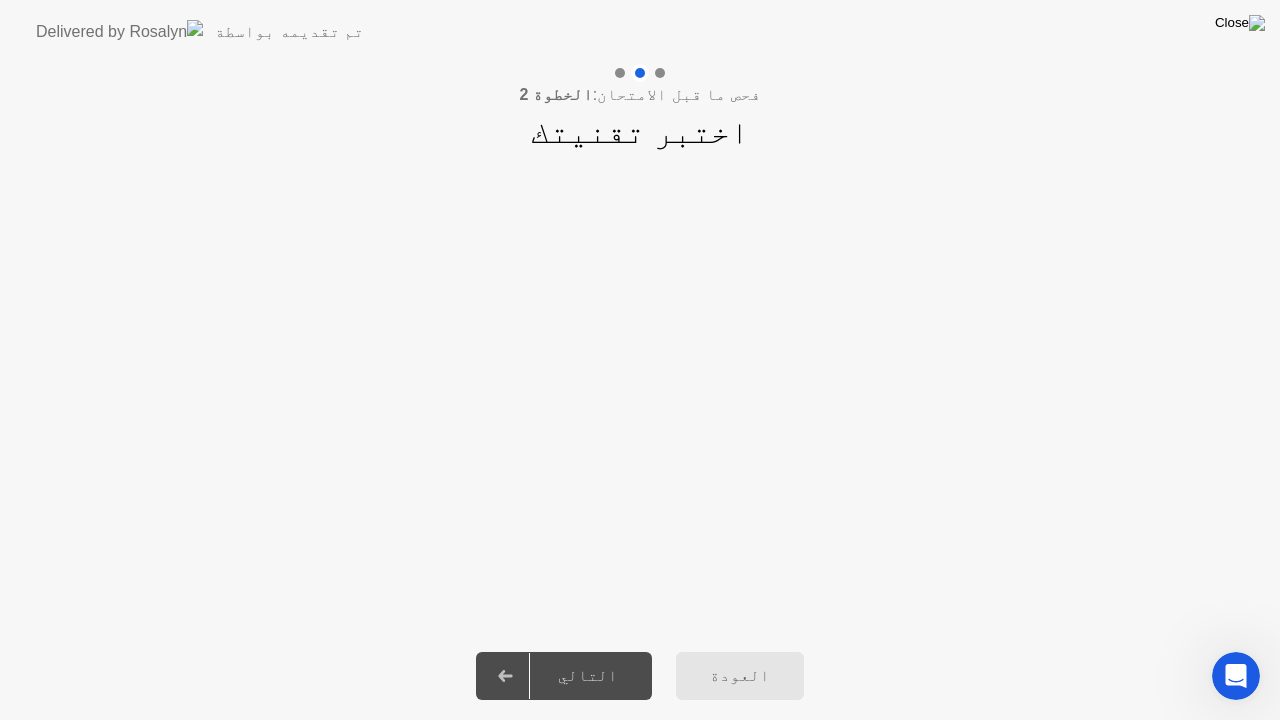 click at bounding box center (1240, 23) 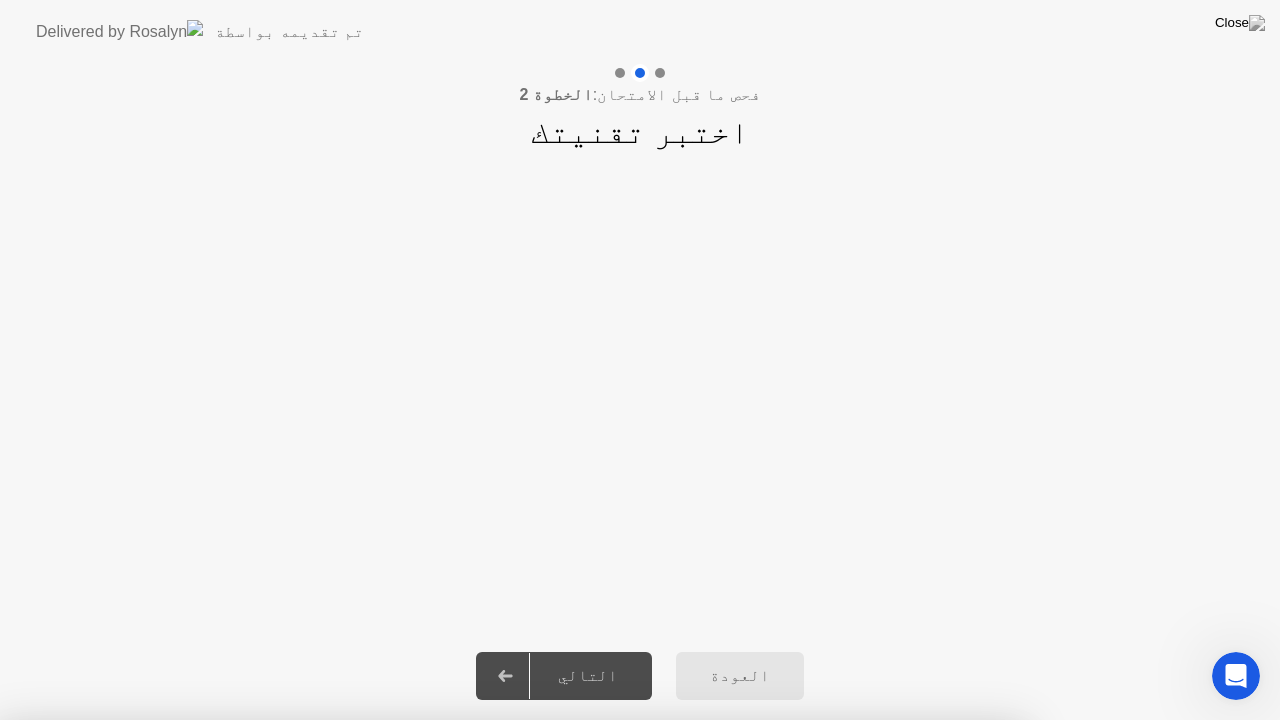 click on "نعم" at bounding box center [464, 833] 